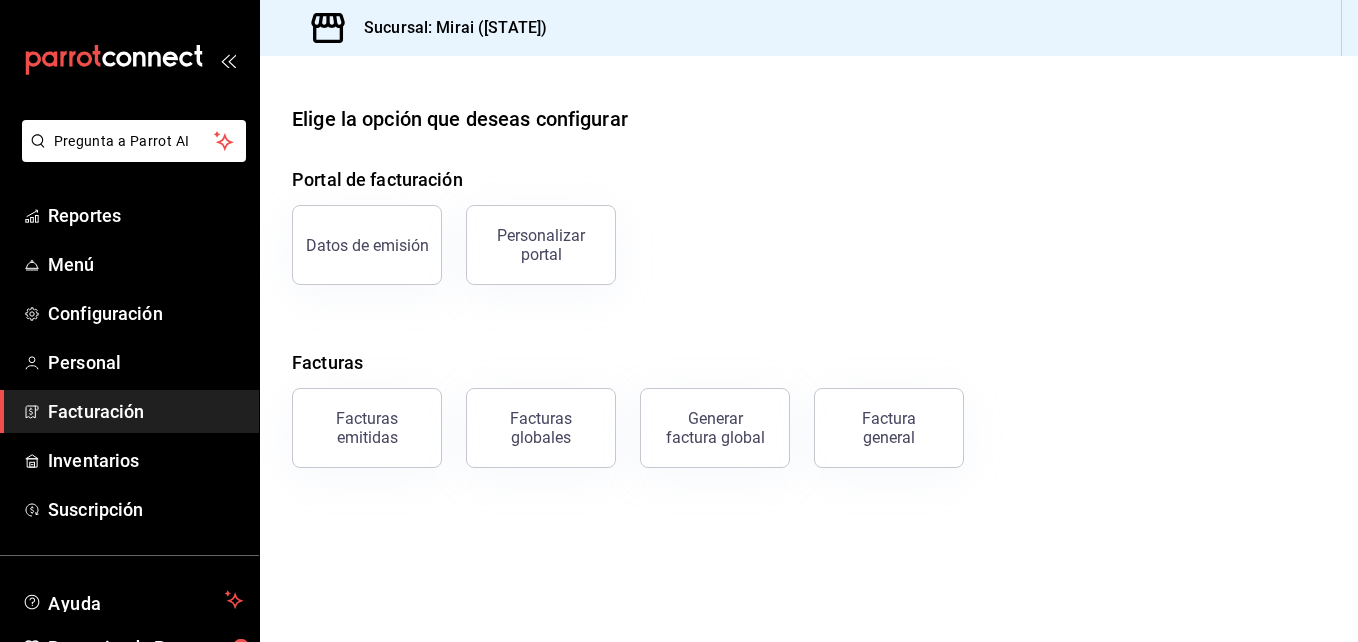 scroll, scrollTop: 0, scrollLeft: 0, axis: both 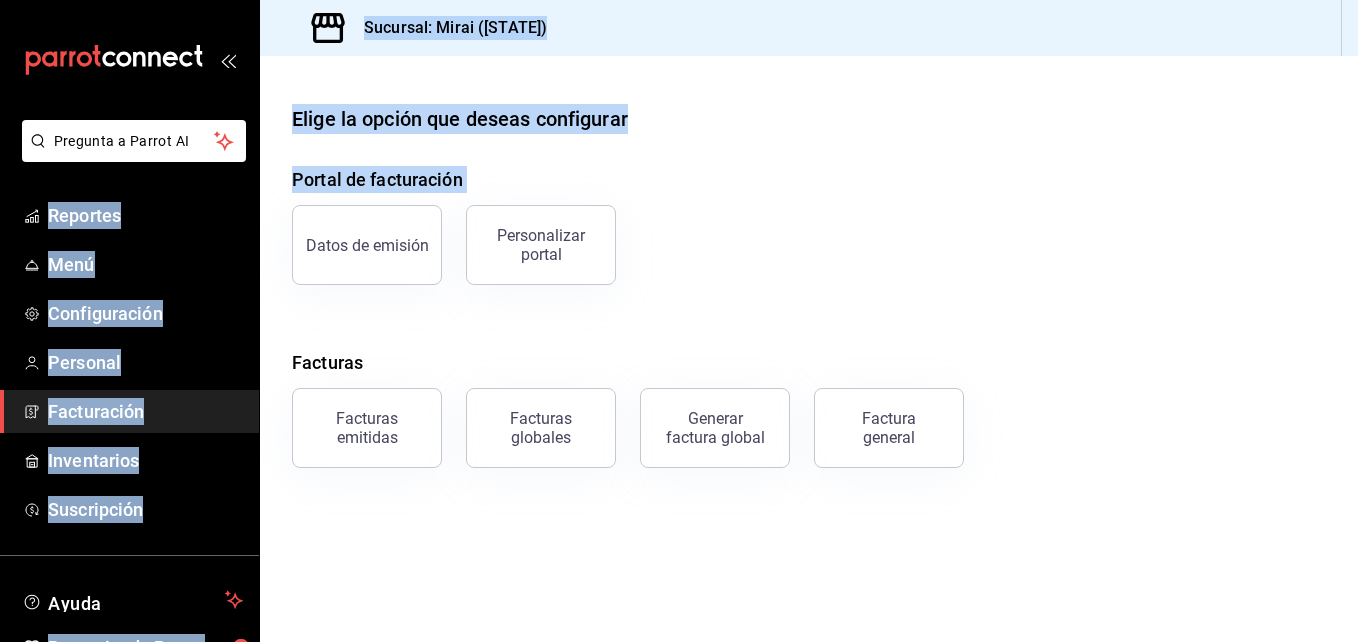 click on "Elige la opción que deseas configurar Portal de facturación Datos de emisión Personalizar portal Facturas Facturas emitidas Facturas globales Generar factura global Factura general" at bounding box center [809, 286] 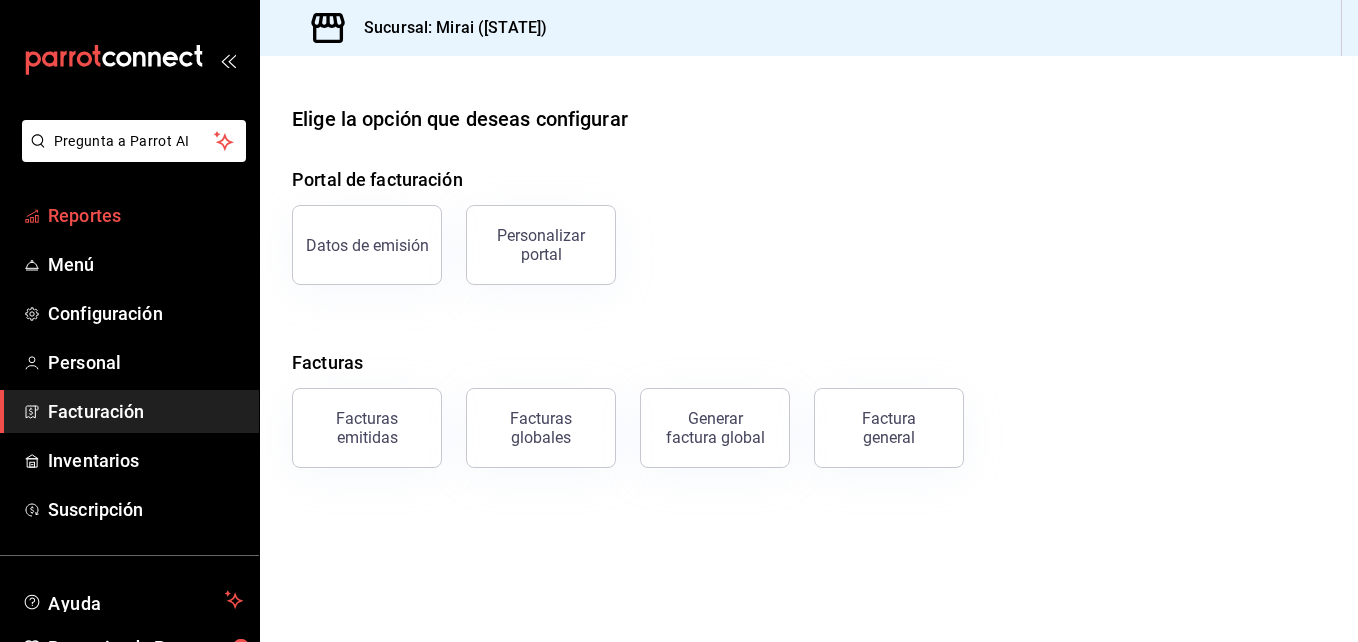 click on "Reportes" at bounding box center (145, 215) 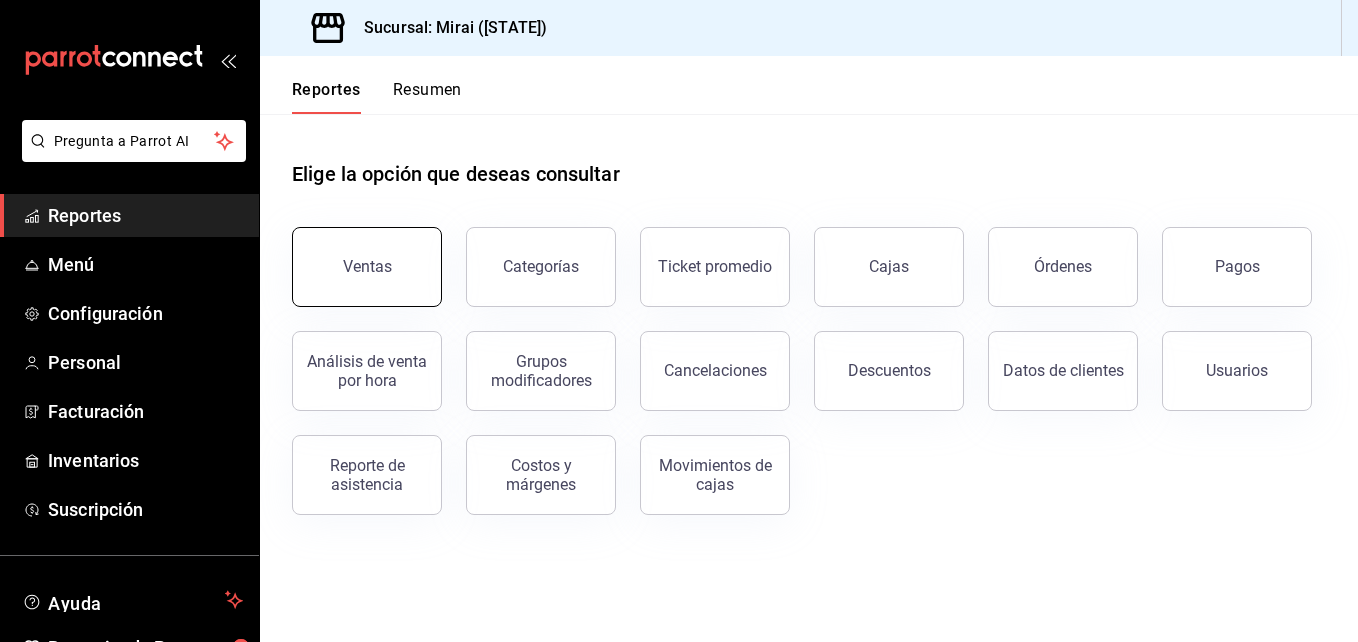 click on "Ventas" at bounding box center [367, 267] 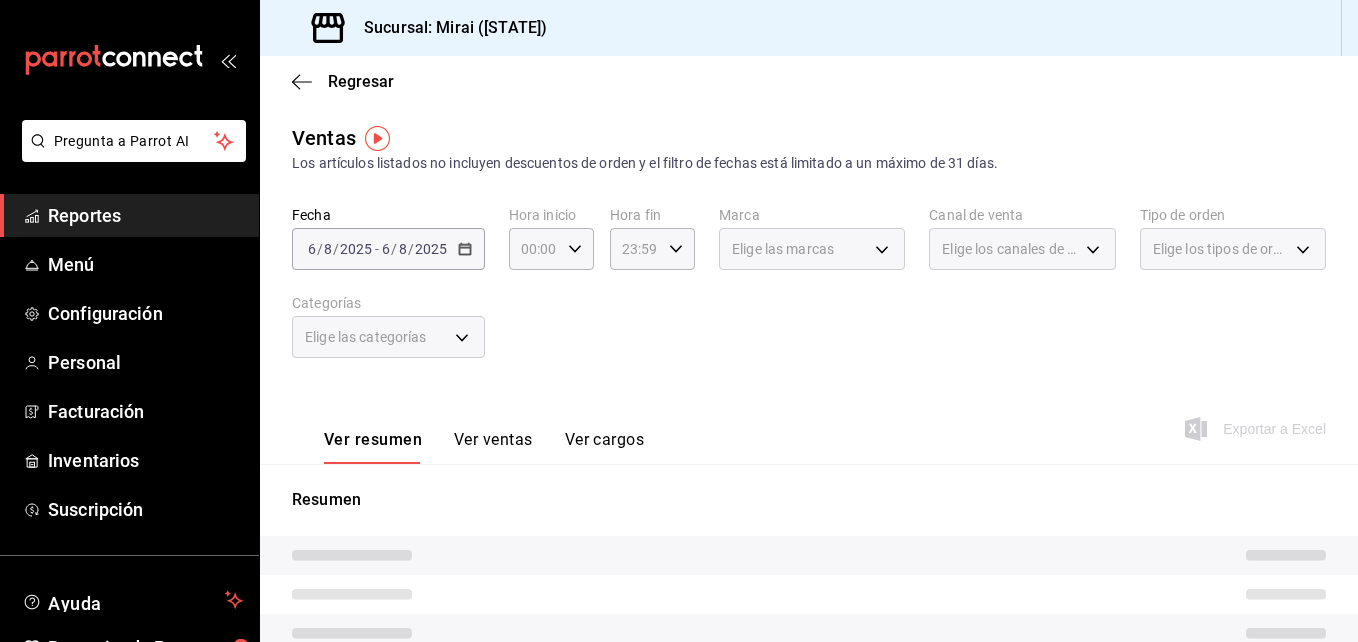 click on "2025-08-06 6 / 8 / 2025 - 2025-08-06 6 / 8 / 2025" at bounding box center [388, 249] 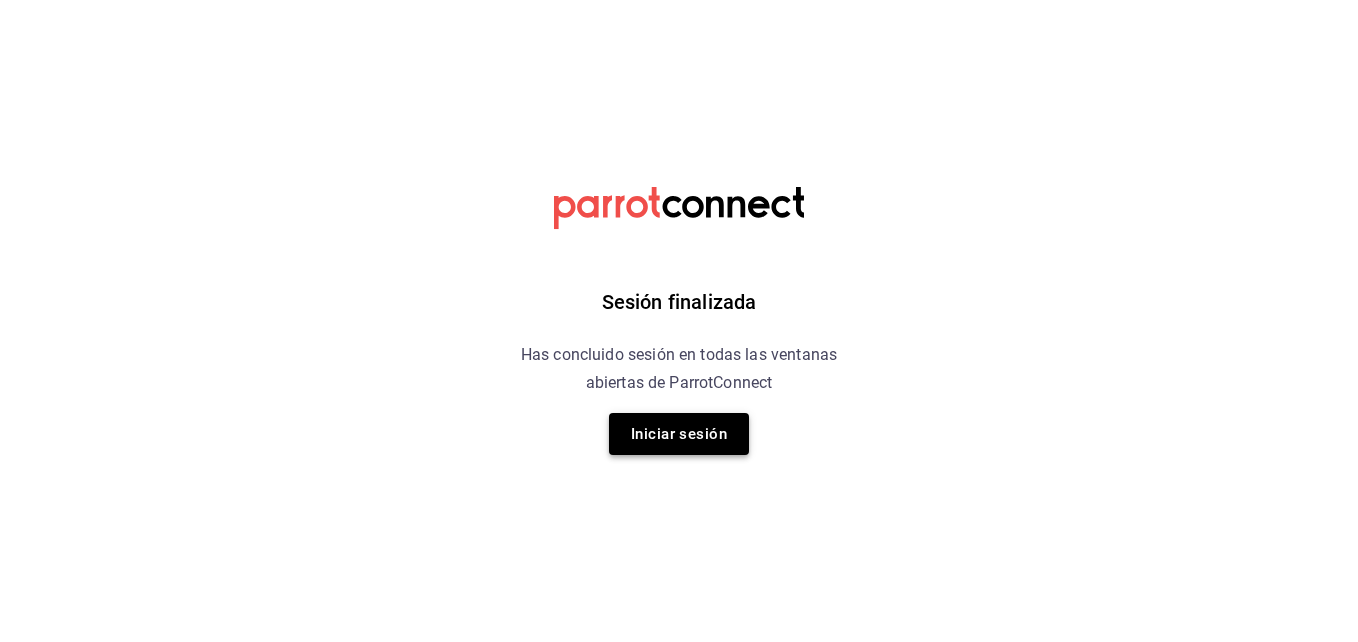click on "Iniciar sesión" at bounding box center (679, 434) 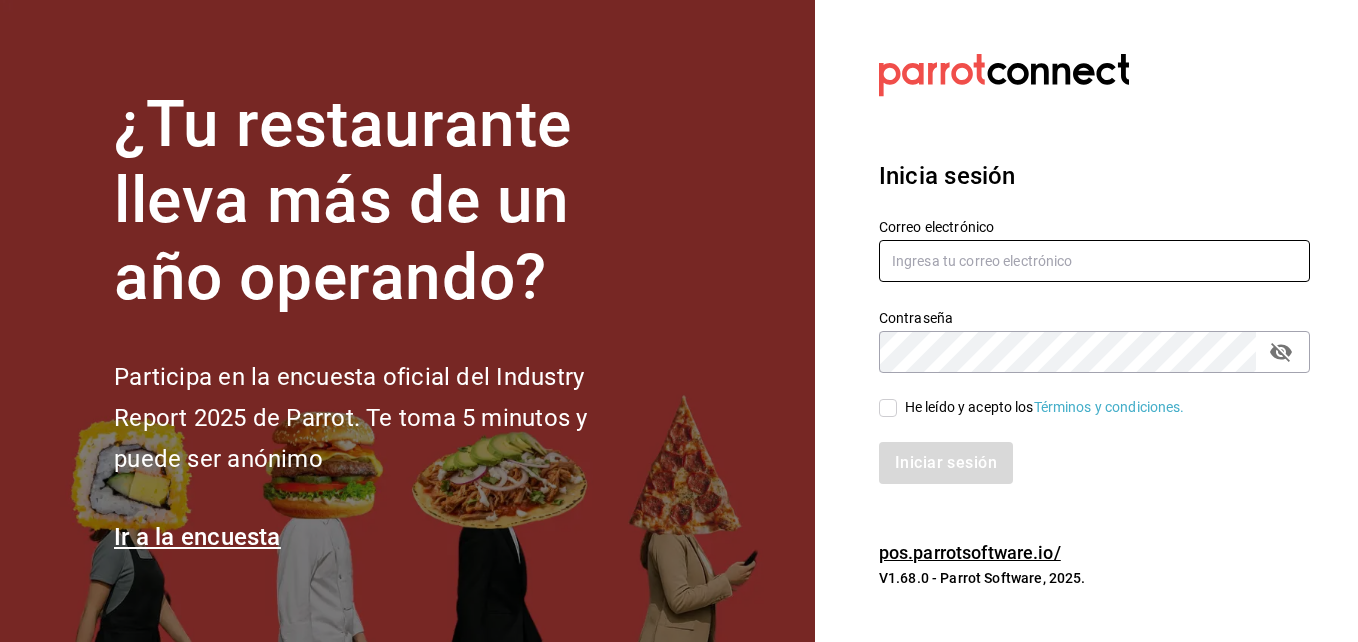 type on "gerenciamiraisaltillo@gmail.com" 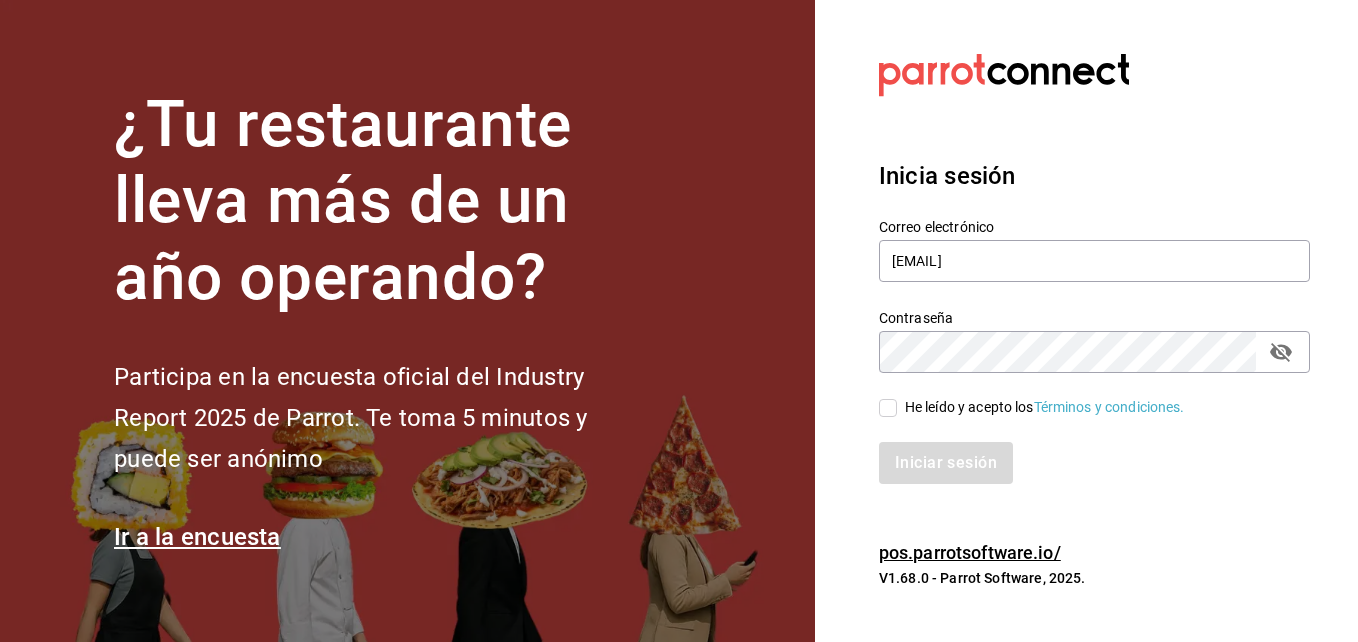 click on "He leído y acepto los  Términos y condiciones." at bounding box center [888, 408] 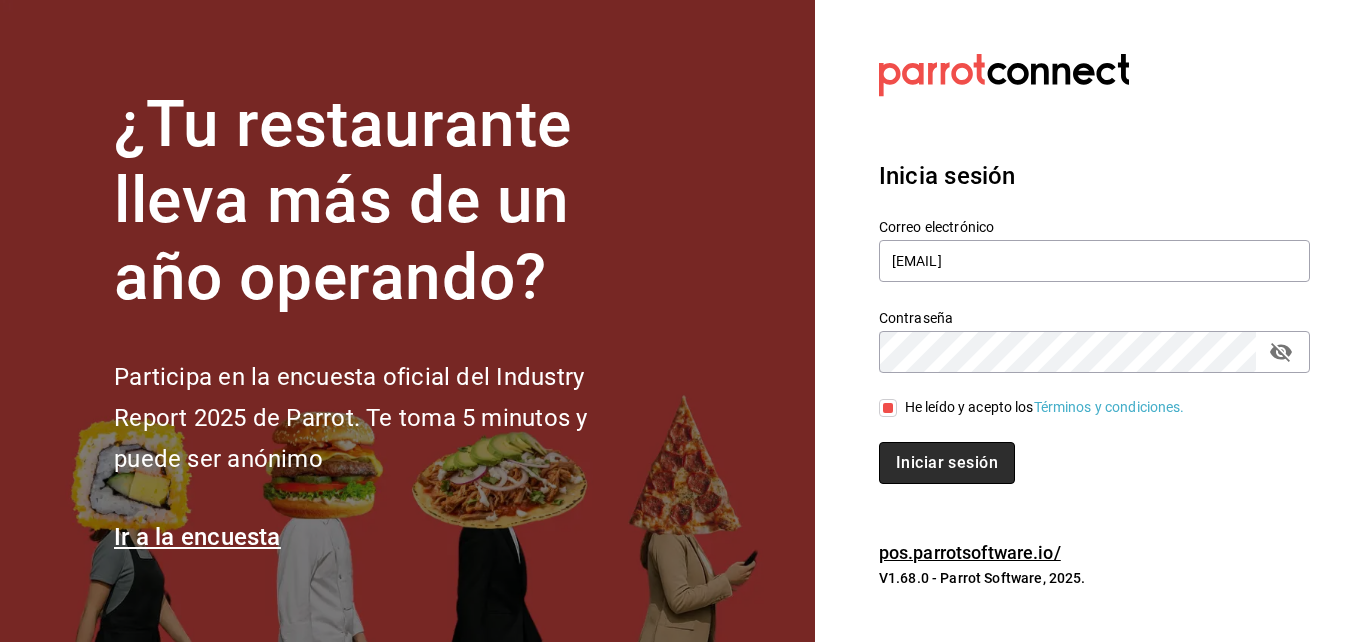 click on "Iniciar sesión" at bounding box center (947, 463) 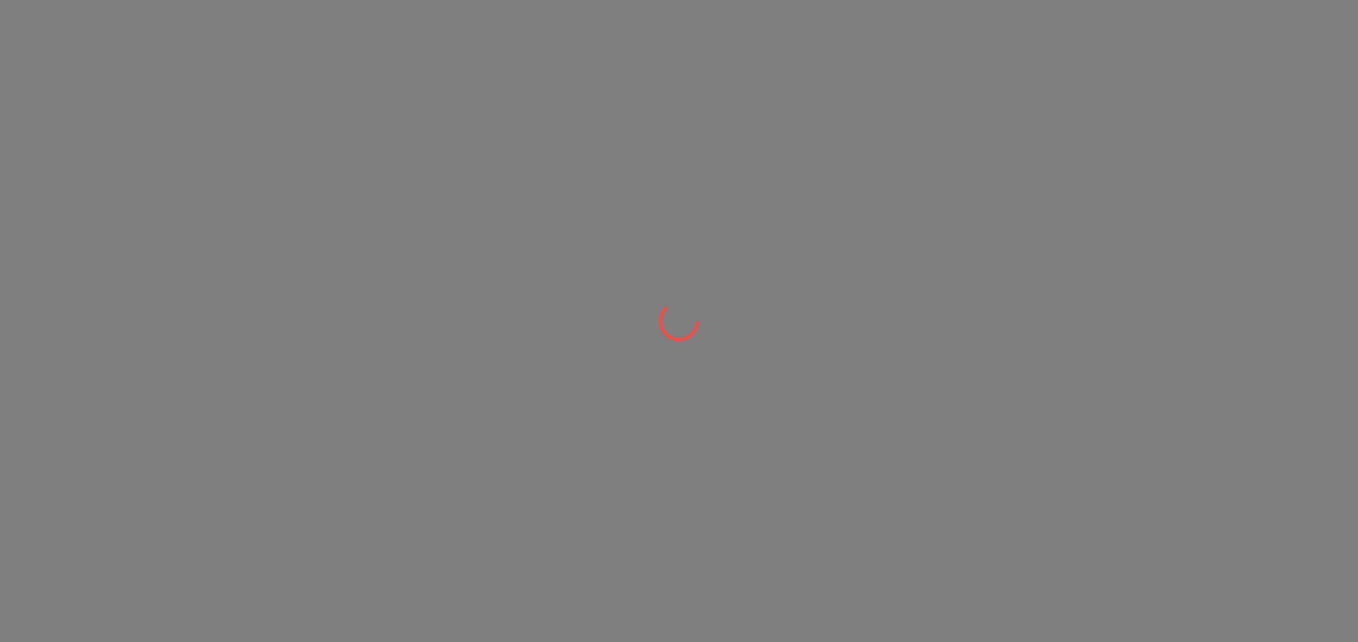 scroll, scrollTop: 0, scrollLeft: 0, axis: both 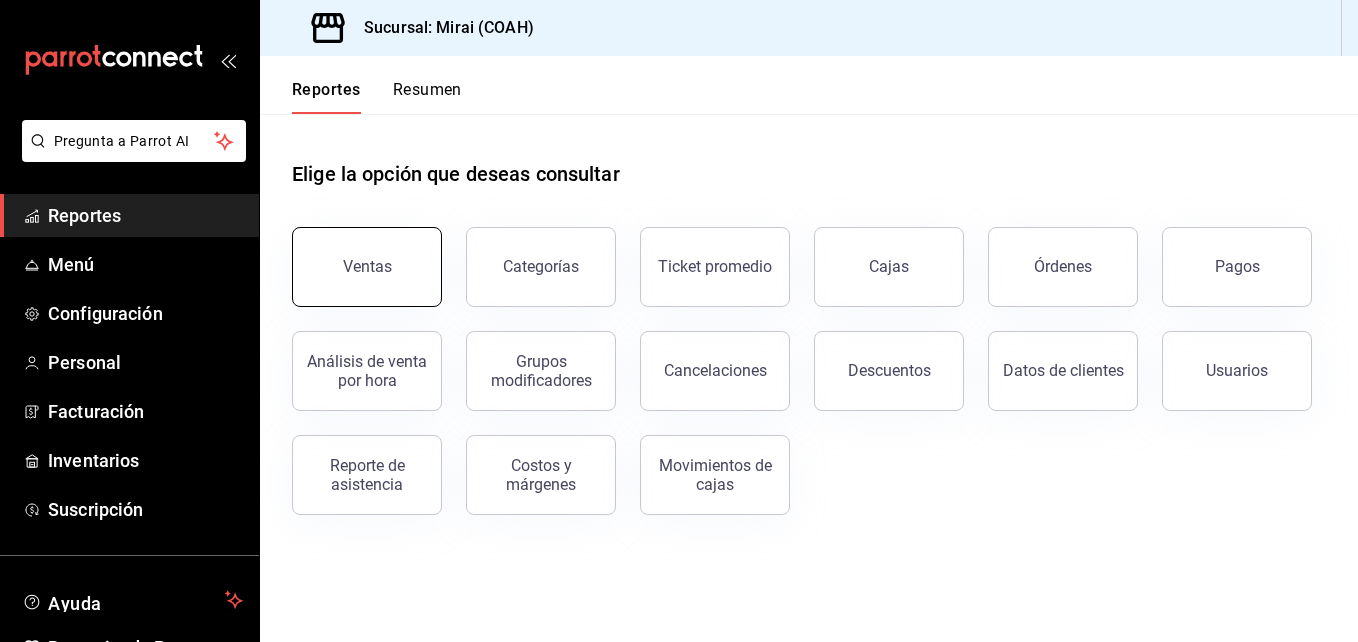 click on "Ventas" at bounding box center (367, 267) 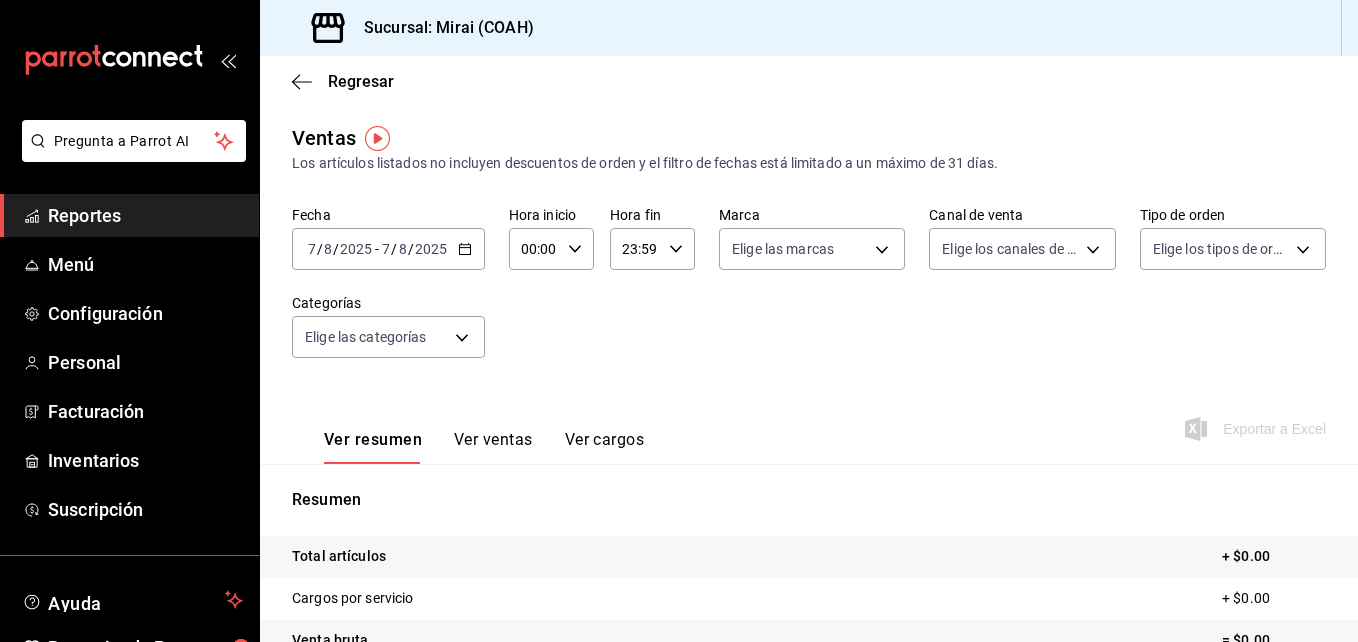 click 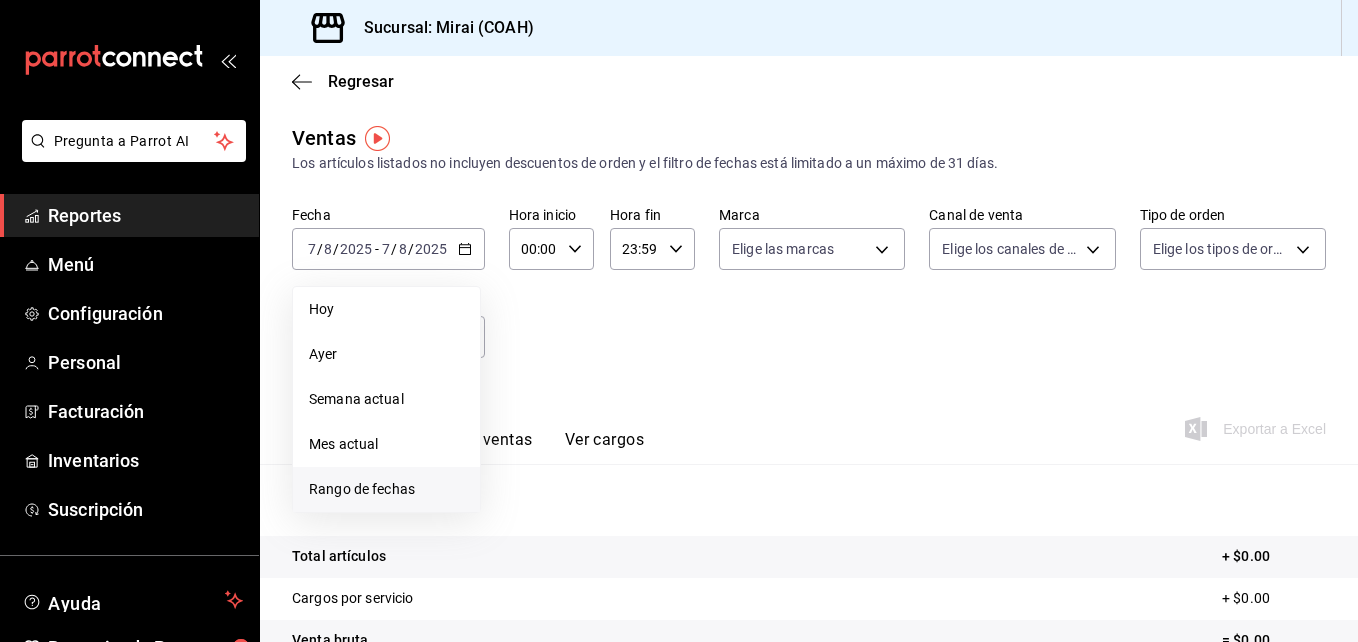 click on "Rango de fechas" at bounding box center (386, 489) 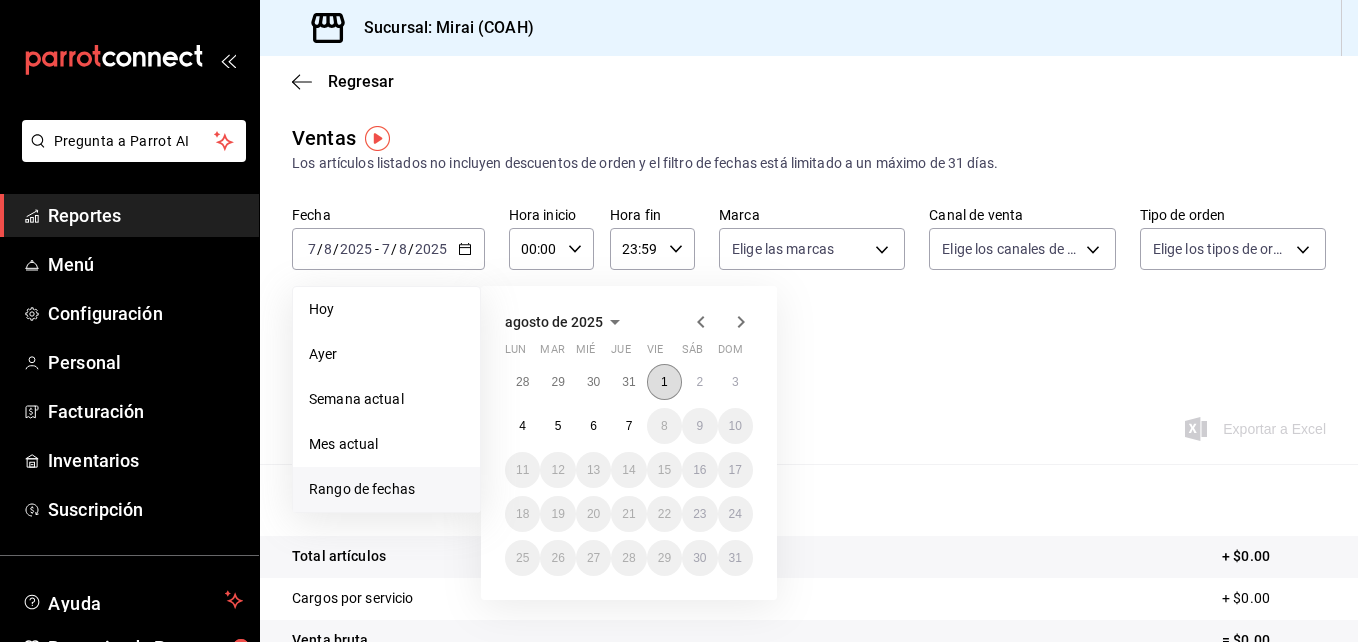 click on "1" at bounding box center [664, 382] 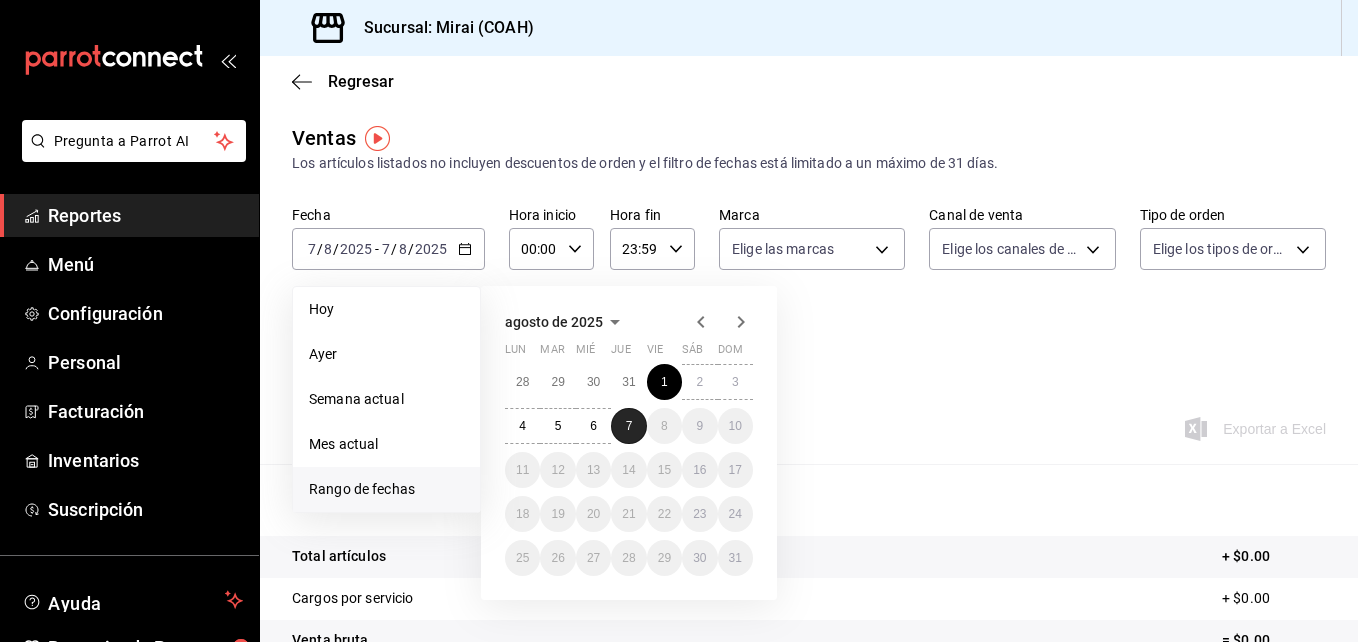 click on "7" at bounding box center (629, 426) 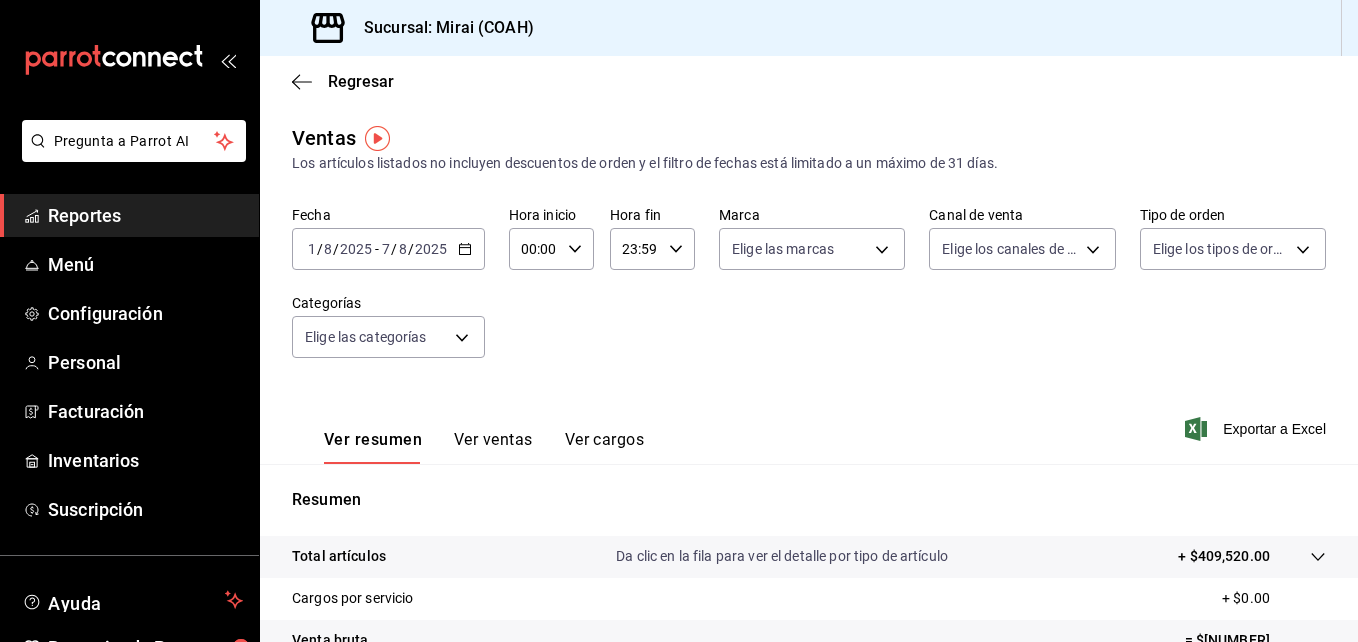 scroll, scrollTop: 316, scrollLeft: 0, axis: vertical 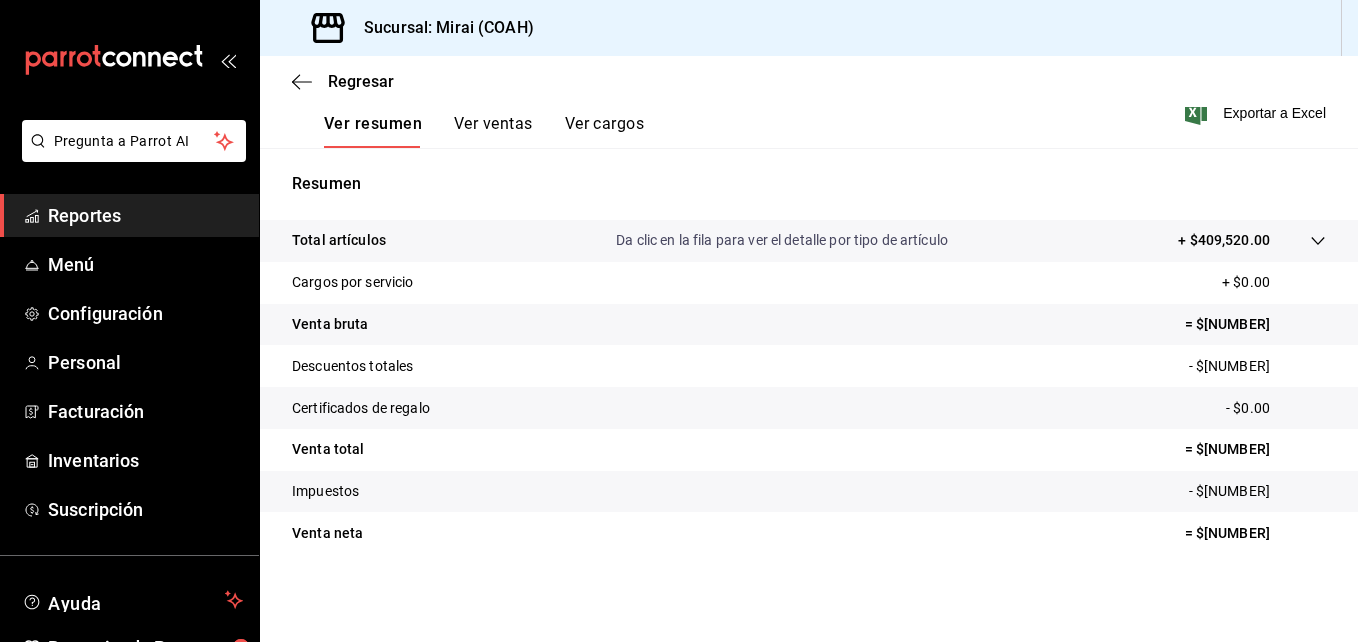 drag, startPoint x: 1183, startPoint y: 536, endPoint x: 1264, endPoint y: 546, distance: 81.61495 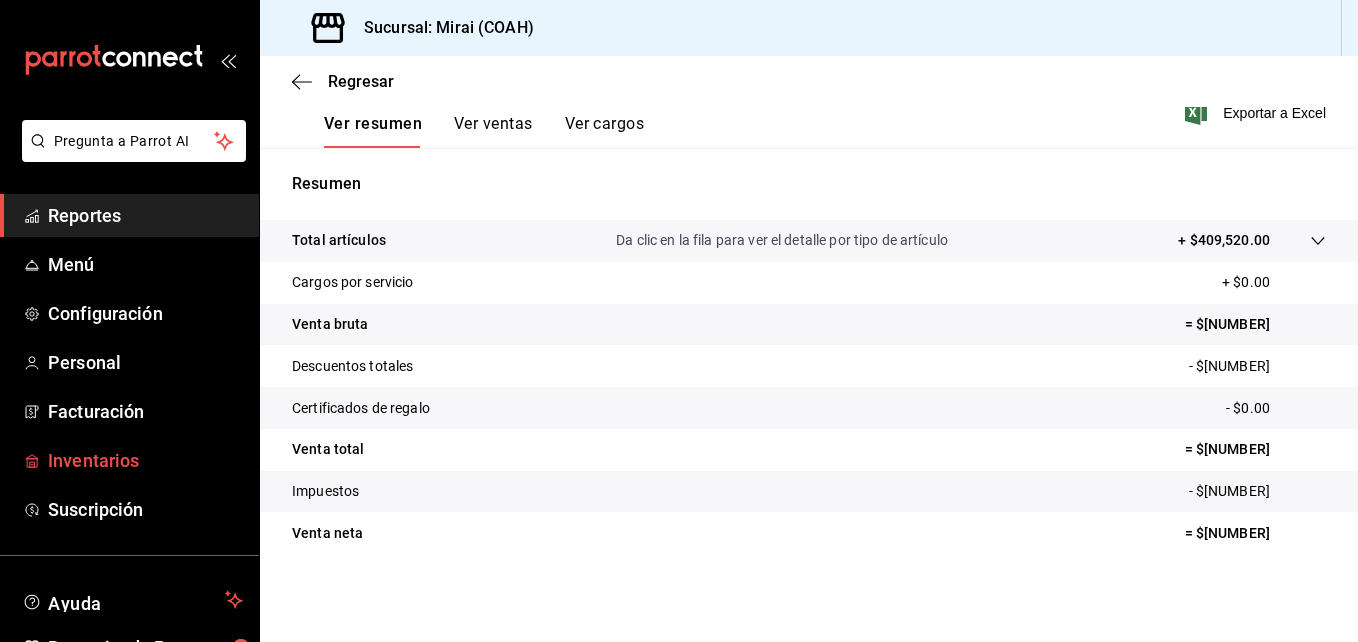 click on "Inventarios" at bounding box center [129, 460] 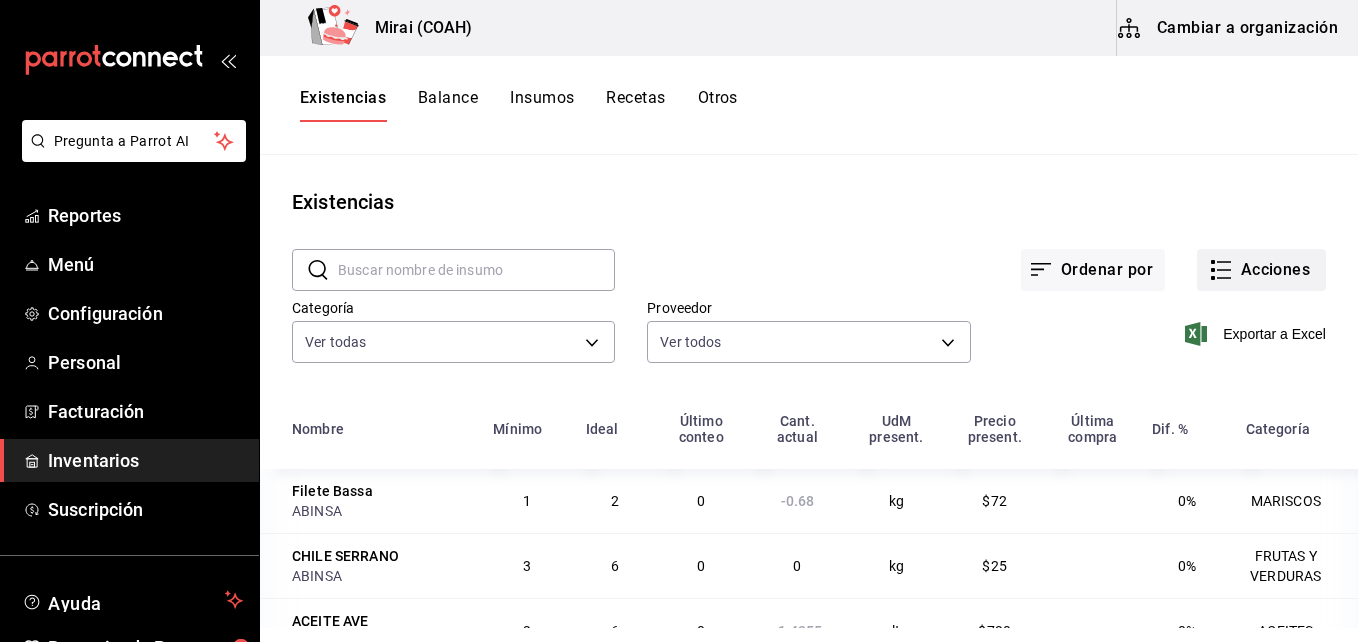 click on "Acciones" at bounding box center (1261, 270) 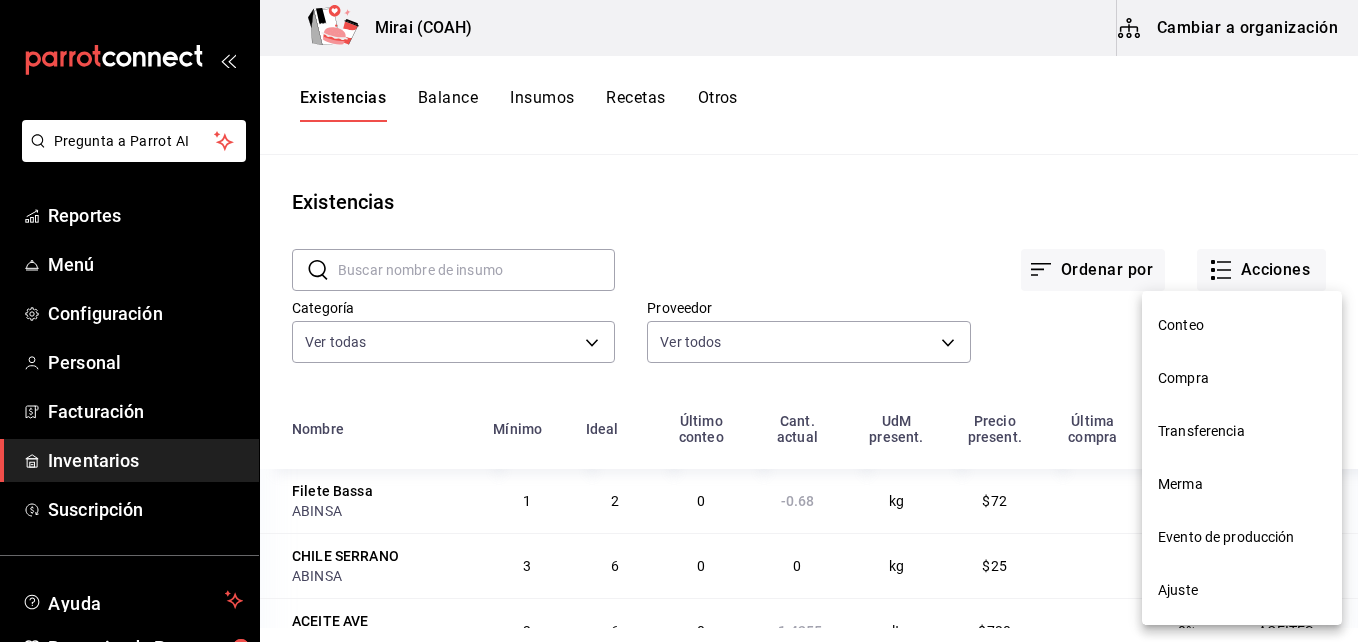 click on "Compra" at bounding box center [1242, 378] 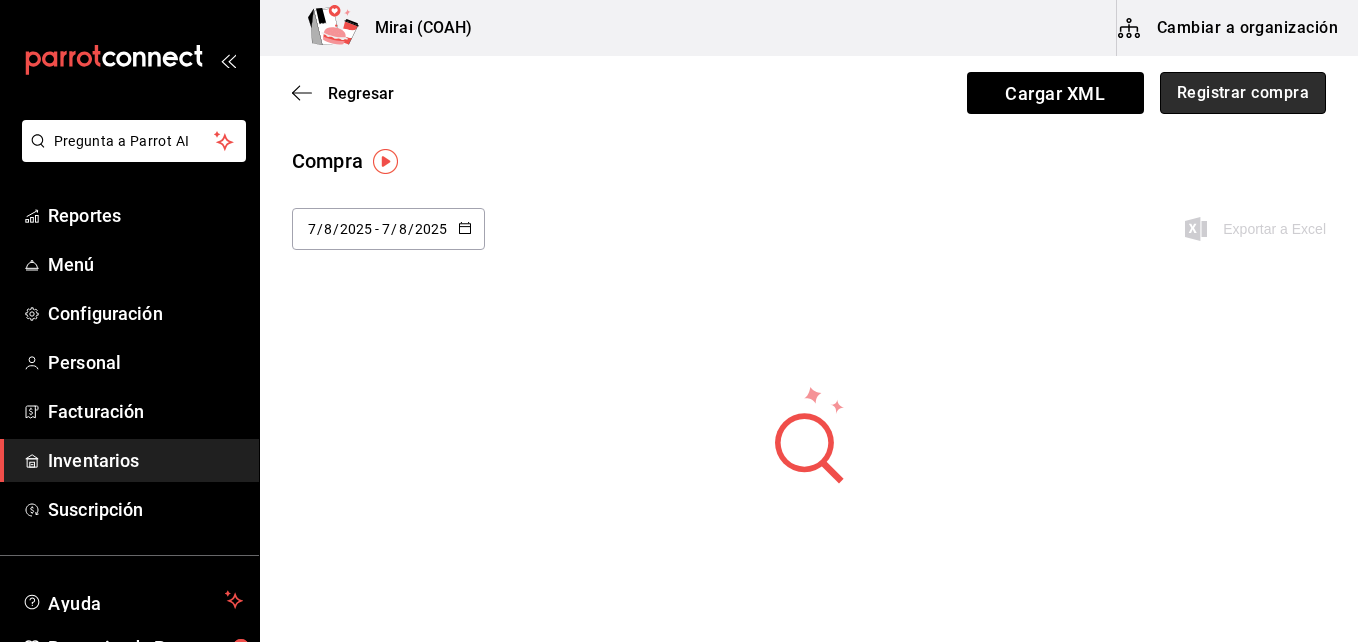 click on "Registrar compra" at bounding box center [1243, 93] 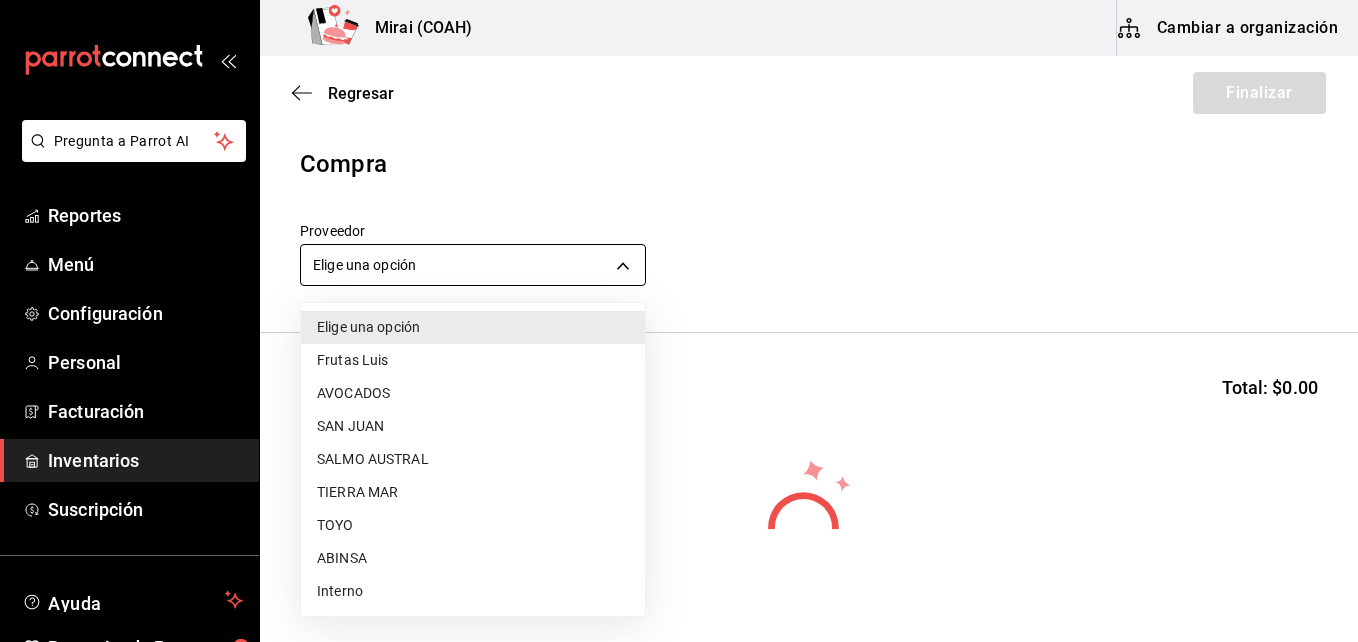 click on "Pregunta a Parrot AI Reportes   Menú   Configuración   Personal   Facturación   Inventarios   Suscripción   Ayuda Recomienda Parrot   [FIRST] [LAST]   Sugerir nueva función   Mirai (COAH) Cambiar a organización Regresar Finalizar Compra Proveedor Elige una opción default Buscar Total: $0.00 No hay insumos a mostrar. Busca un insumo para agregarlo a la lista GANA 1 MES GRATIS EN TU SUSCRIPCIÓN AQUÍ ¿Recuerdas cómo empezó tu restaurante?
Hoy puedes ayudar a un colega a tener el mismo cambio que tú viviste.
Recomienda Parrot directamente desde tu Portal Administrador.
Es fácil y rápido.
🎁 Por cada restaurante que se una, ganas 1 mes gratis. Ver video tutorial Ir a video Pregunta a Parrot AI Reportes   Menú   Configuración   Personal   Facturación   Inventarios   Suscripción   Ayuda Recomienda Parrot   [FIRST] [LAST]   Sugerir nueva función   Editar Eliminar Visitar centro de ayuda ([PHONE]) soporte@parrotsoftware.io Visitar centro de ayuda ([PHONE]) soporte@parrotsoftware.io TOYO" at bounding box center (679, 264) 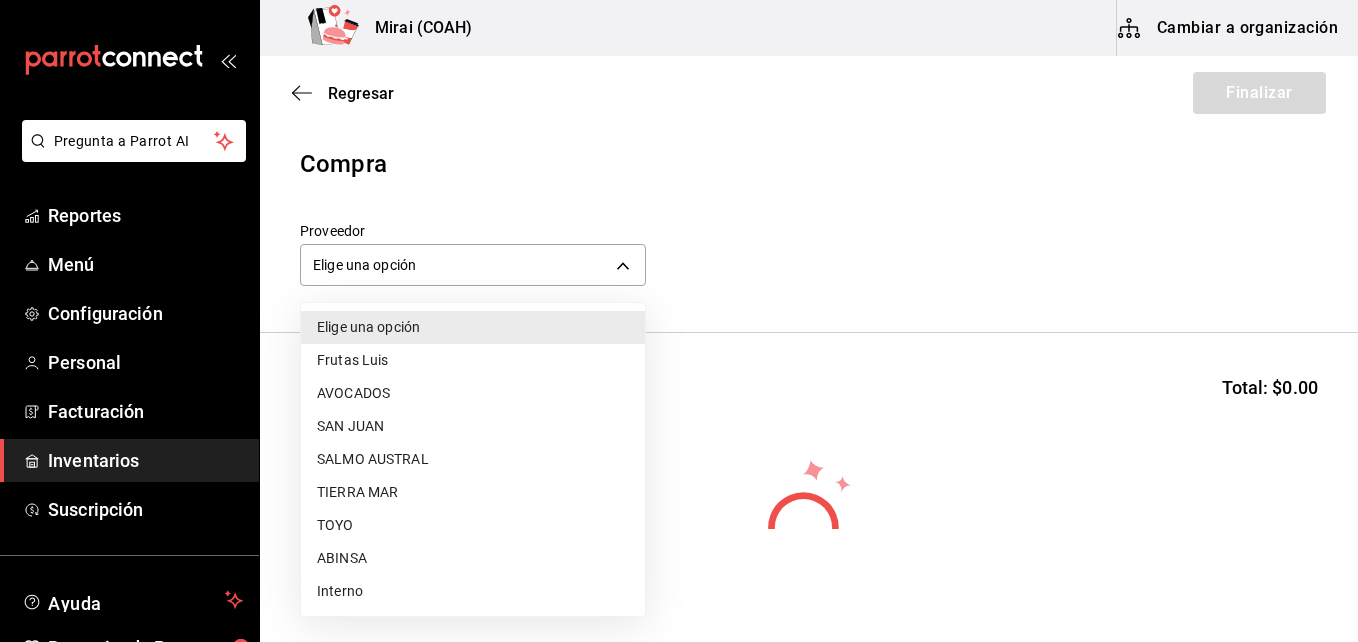 click on "ABINSA" at bounding box center (473, 558) 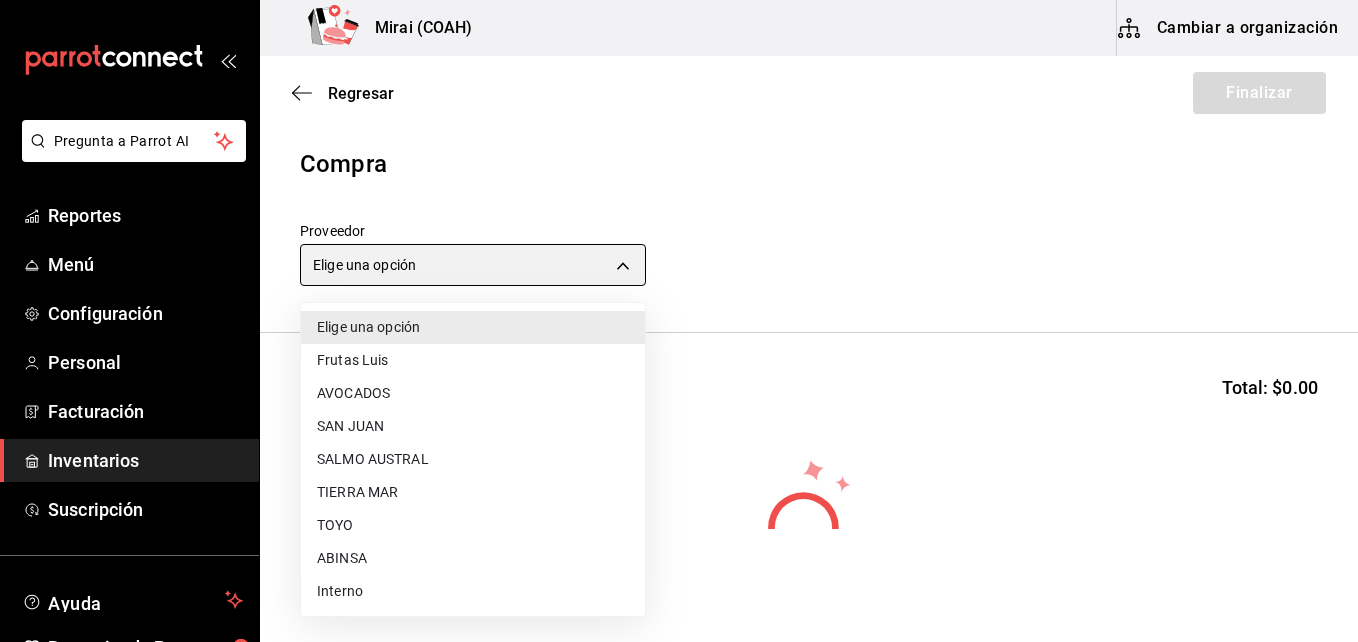 type on "3088cbcc-2f09-4efe-a8f3-8089b11bff24" 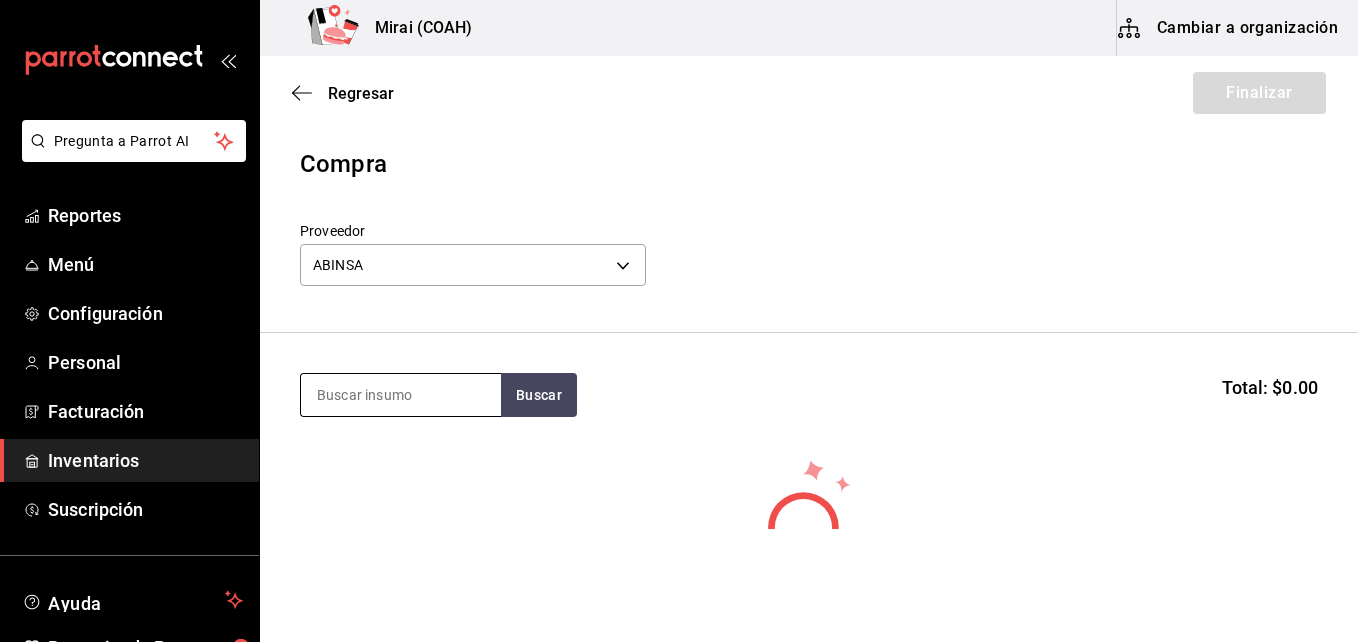 click at bounding box center [401, 395] 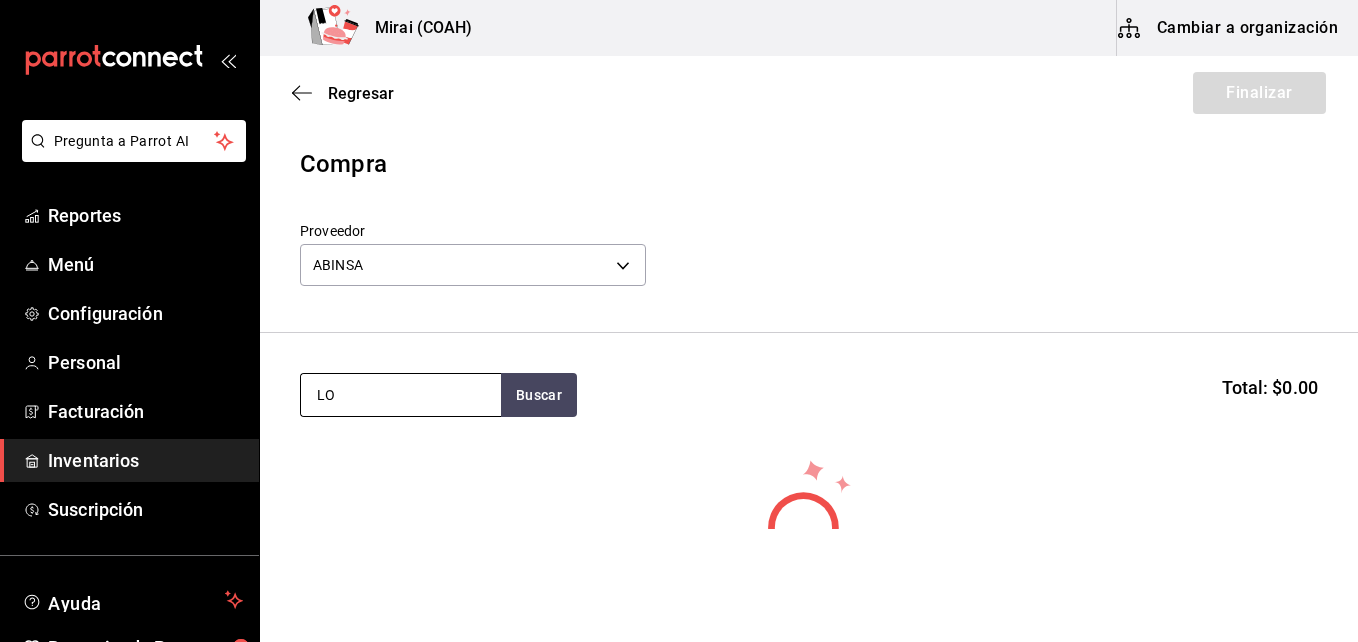 type on "L" 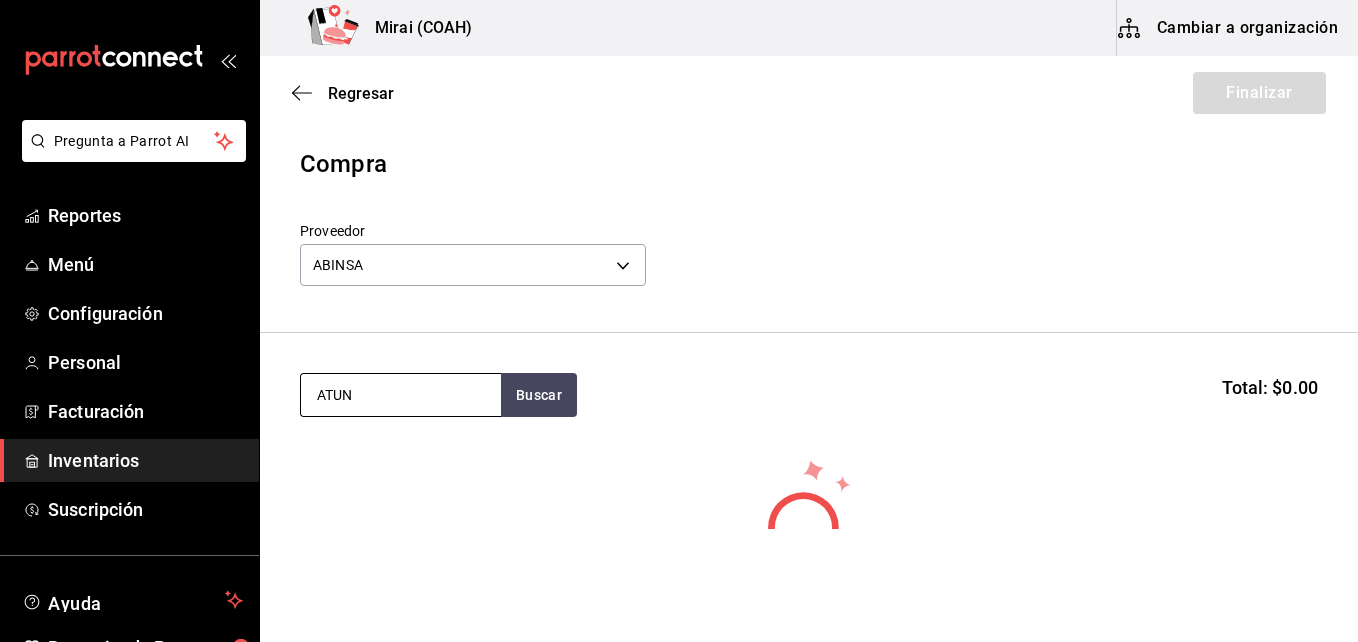 type on "ATUN" 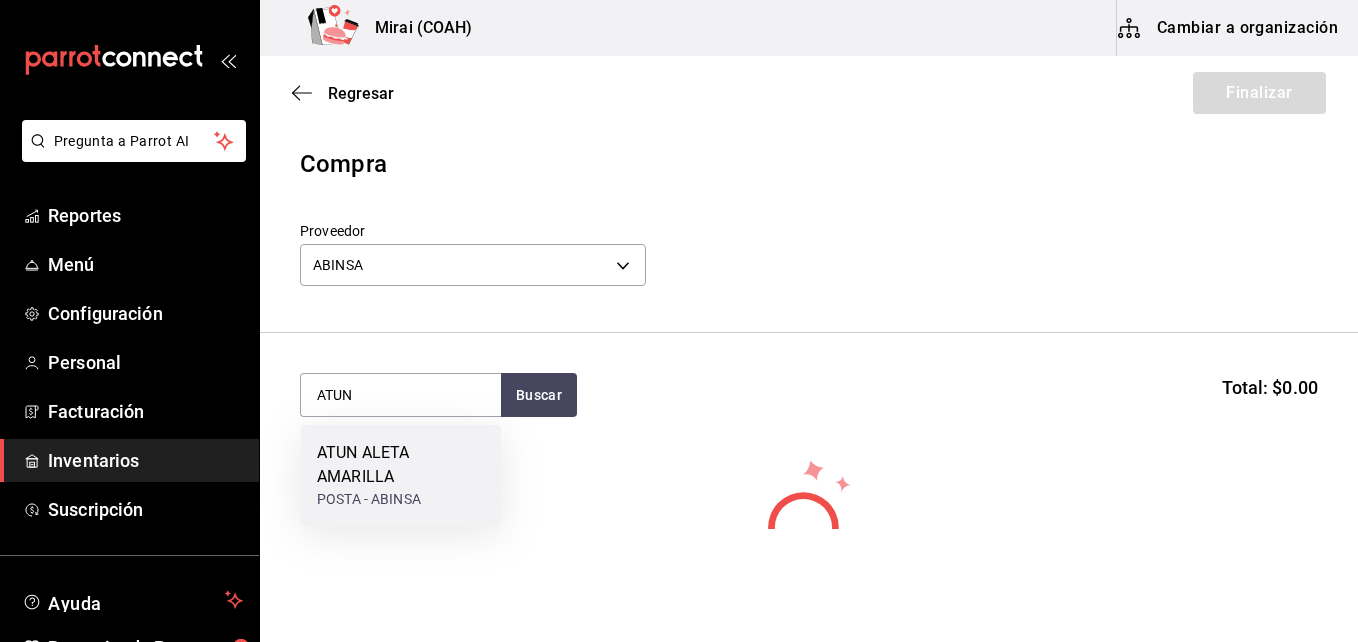 click on "ATUN ALETA AMARILLA" at bounding box center (401, 465) 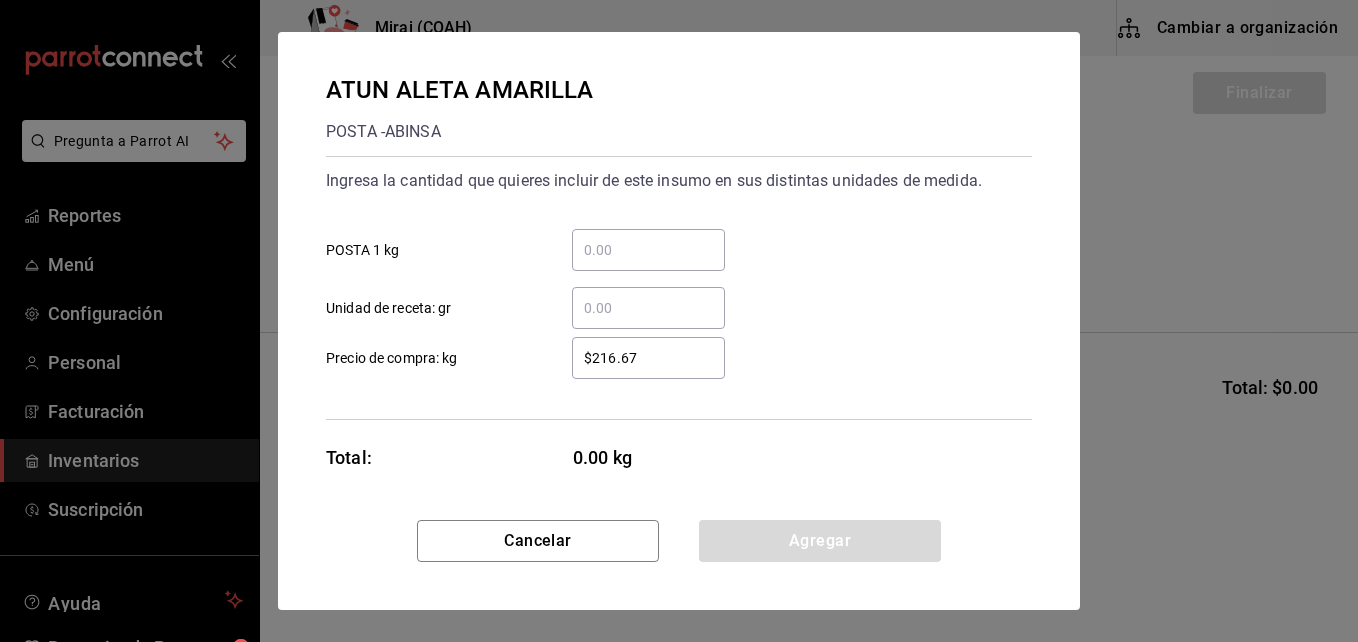 click on "​ POSTA 1 kg" at bounding box center (648, 250) 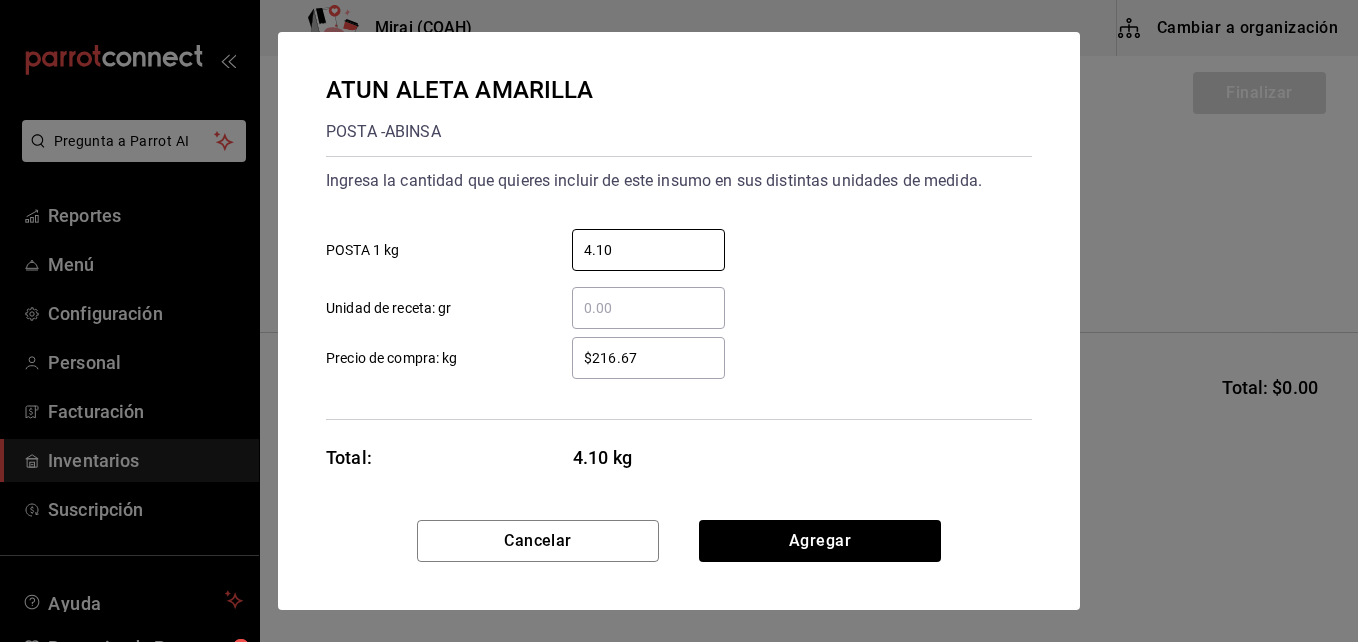 type on "4.10" 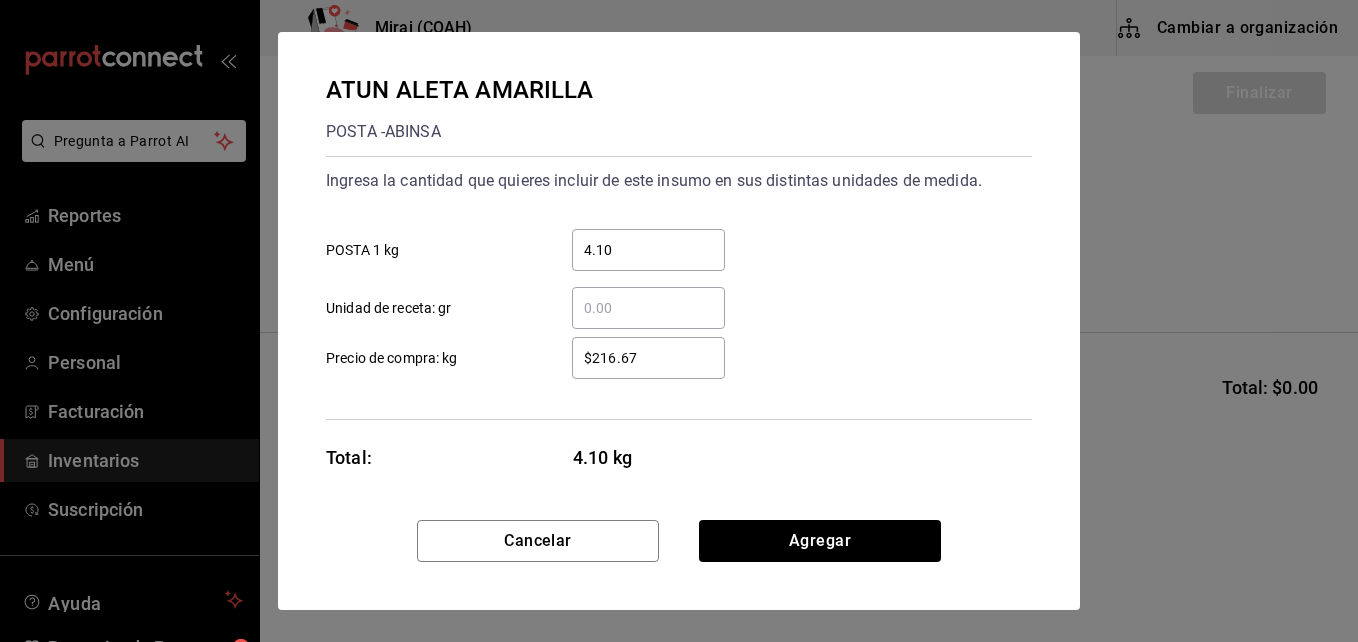 click on "$216.67" at bounding box center [648, 358] 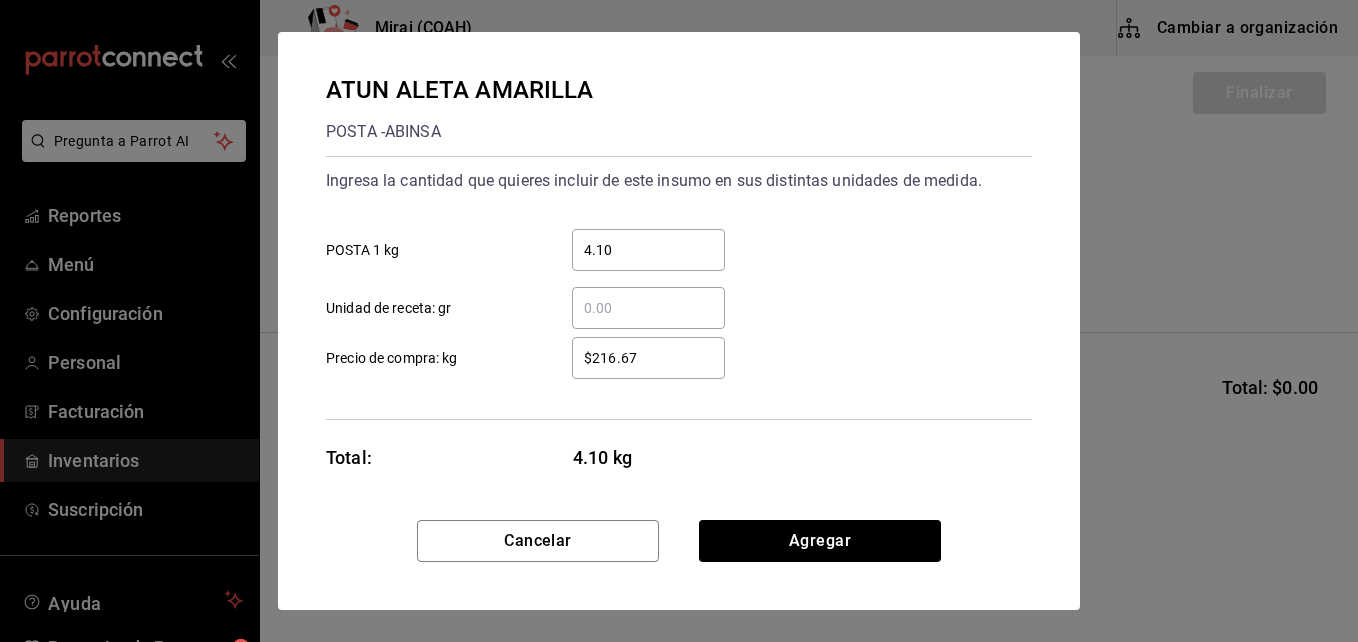 click on "$216.67" at bounding box center (648, 358) 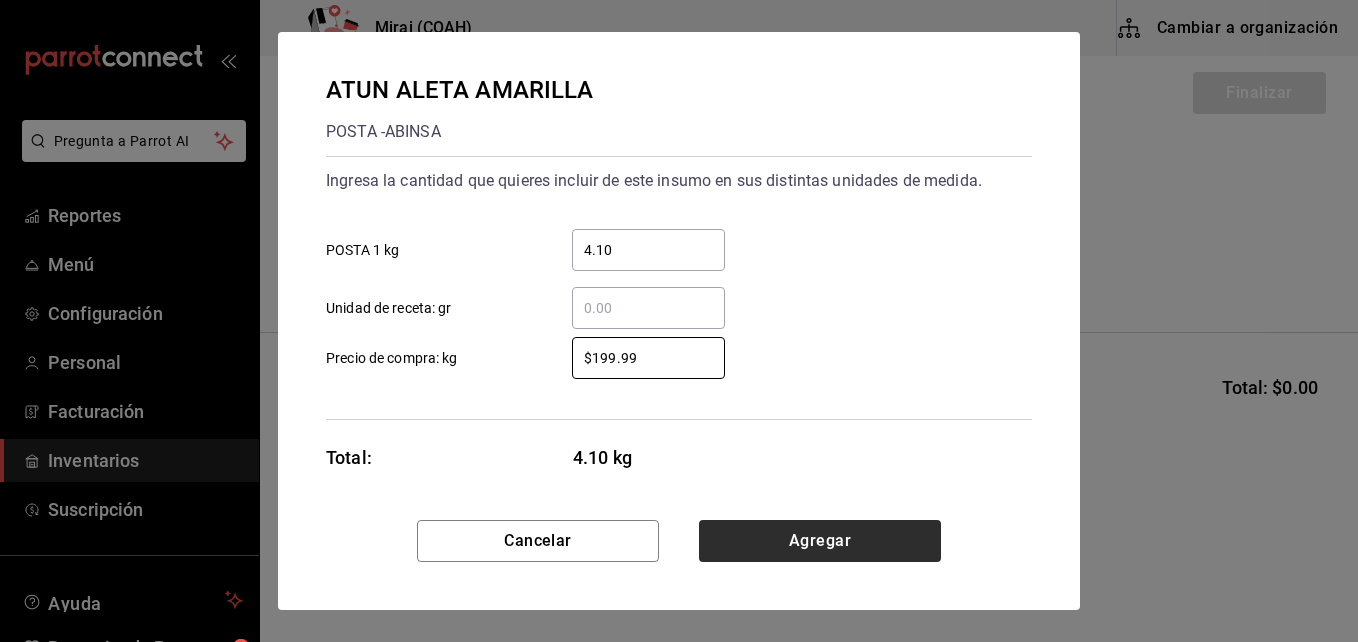 type on "$199.99" 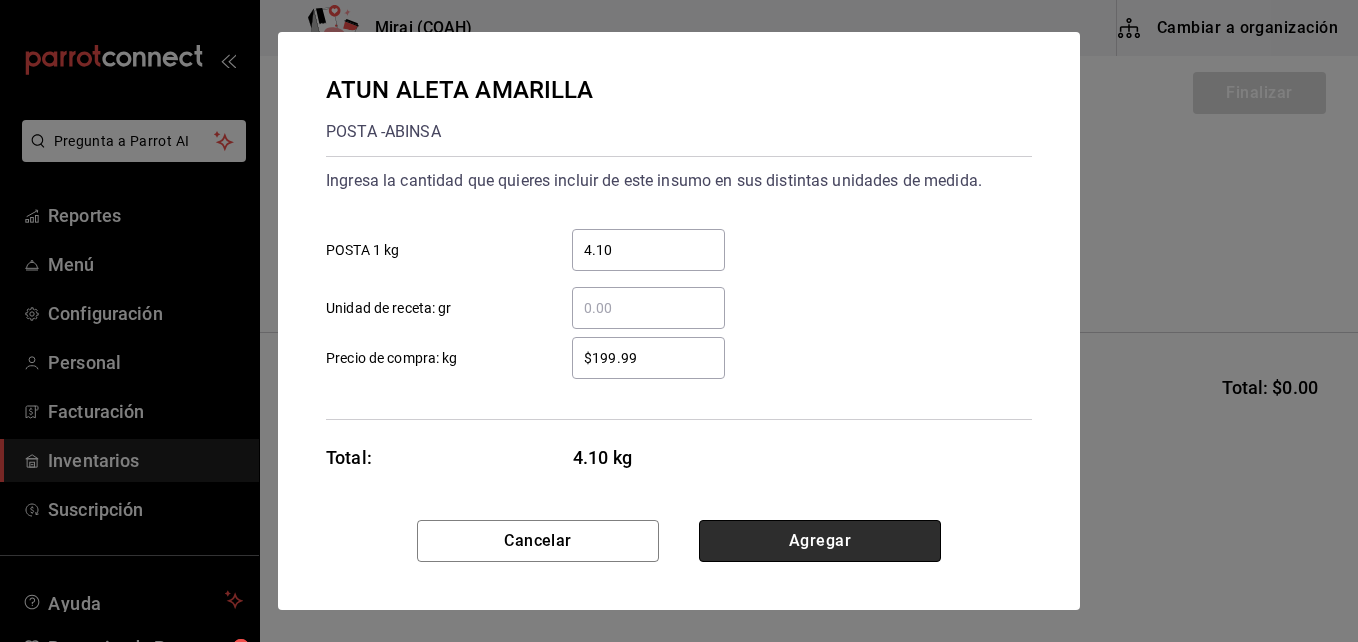 click on "Agregar" at bounding box center [820, 541] 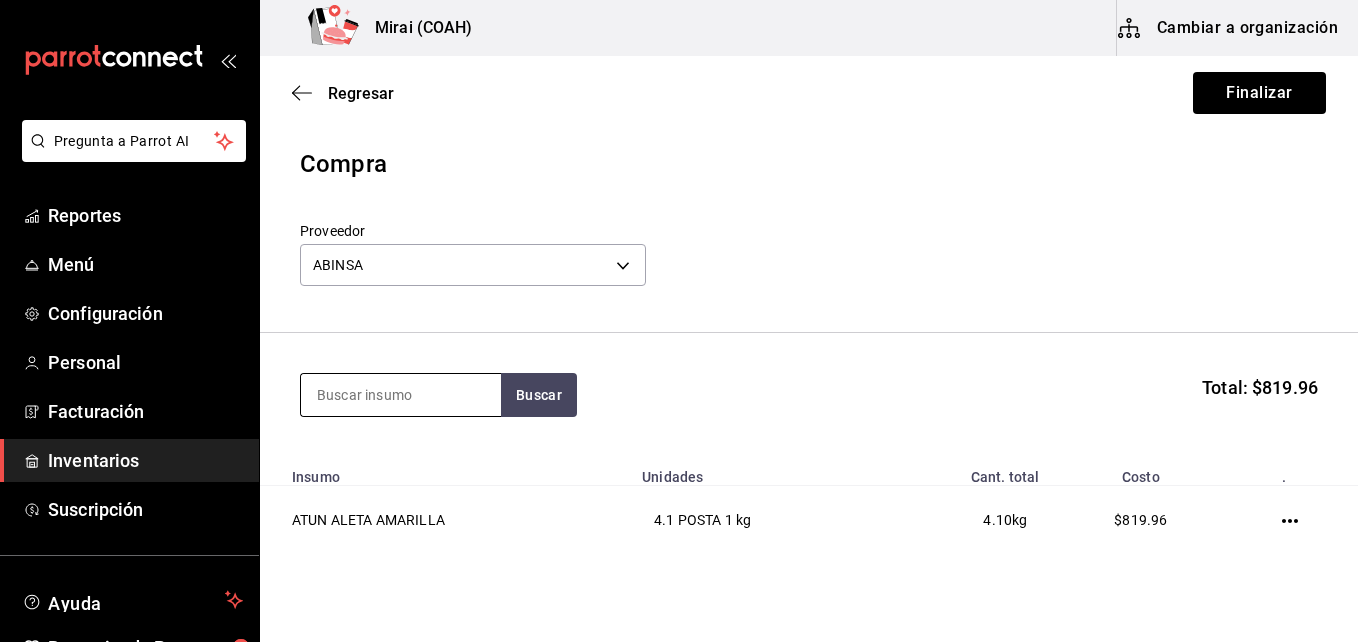 click at bounding box center [401, 395] 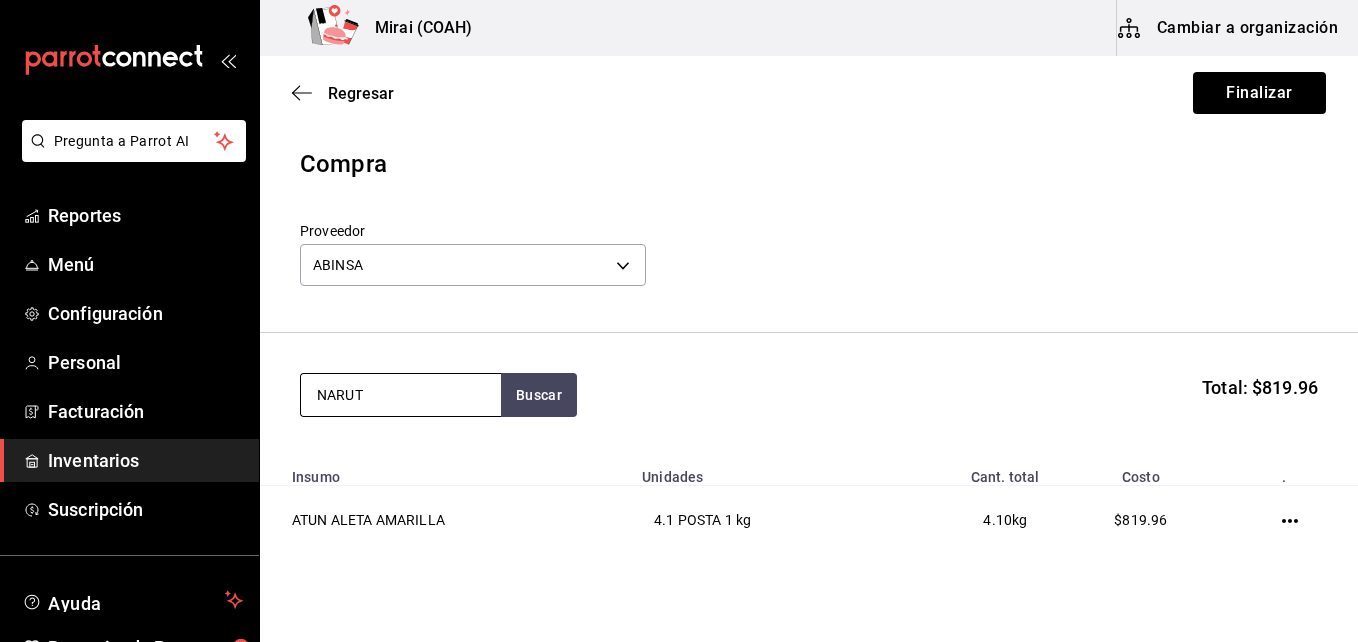 type on "NARUT" 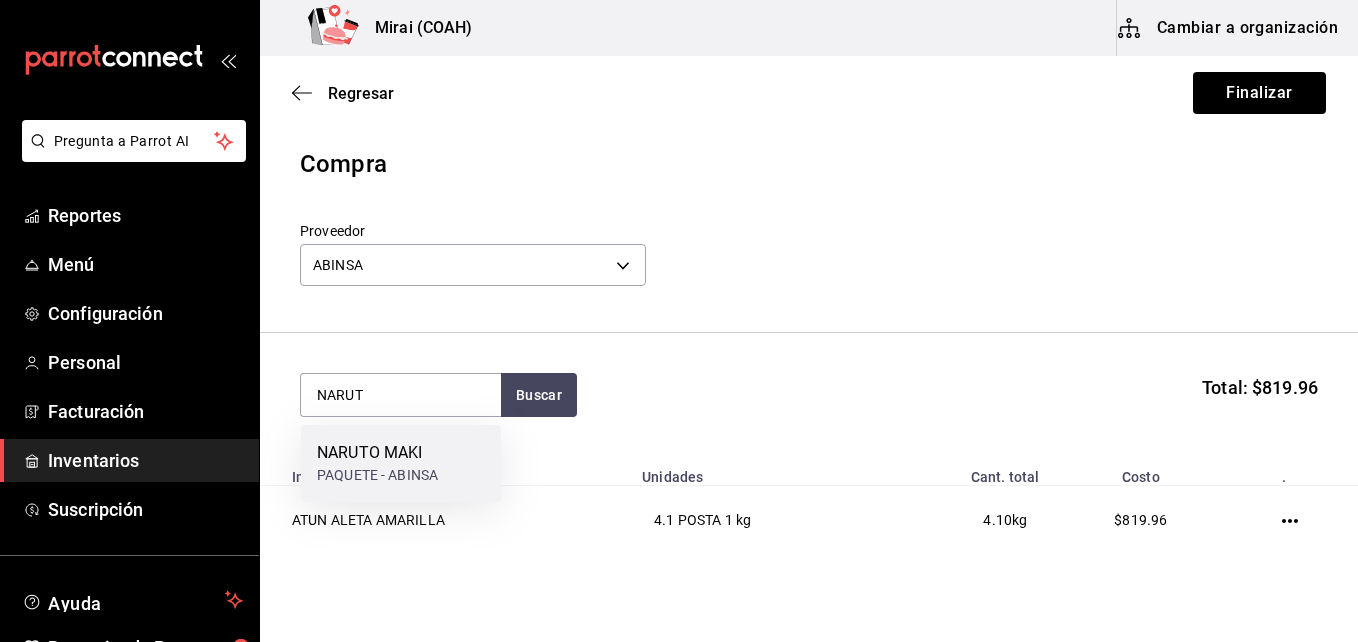 click on "NARUTO MAKI" at bounding box center [377, 453] 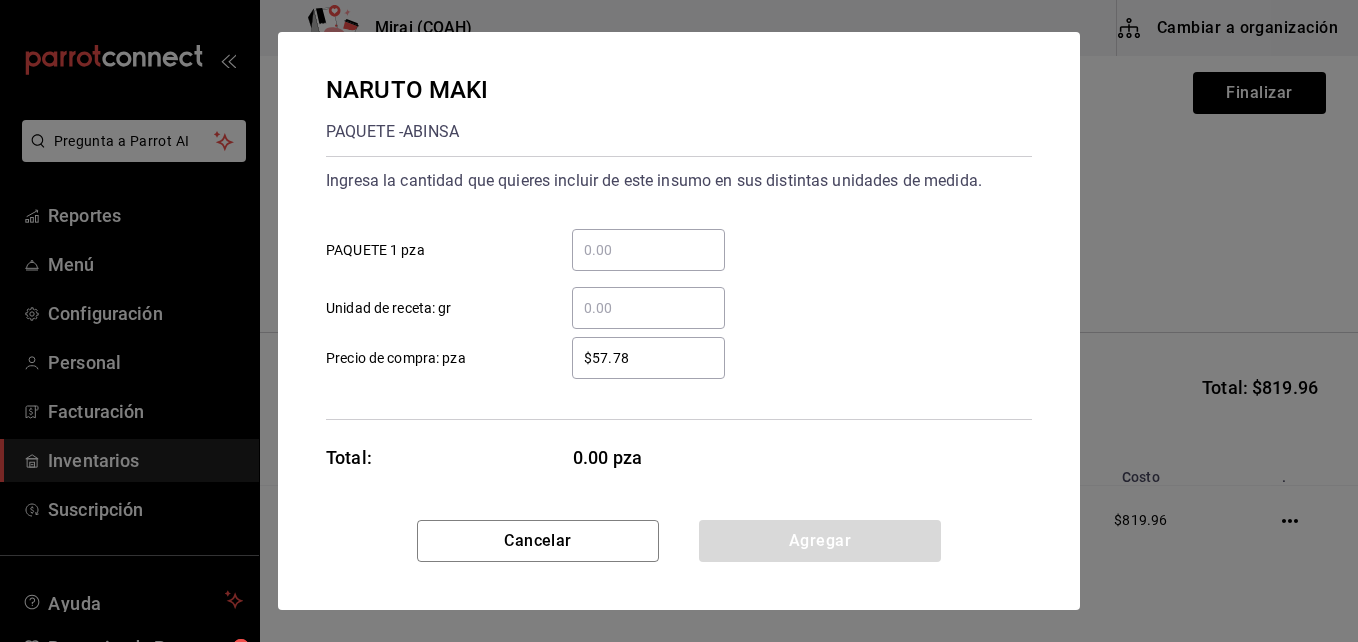 click on "​ PAQUETE 1 pza" at bounding box center [648, 250] 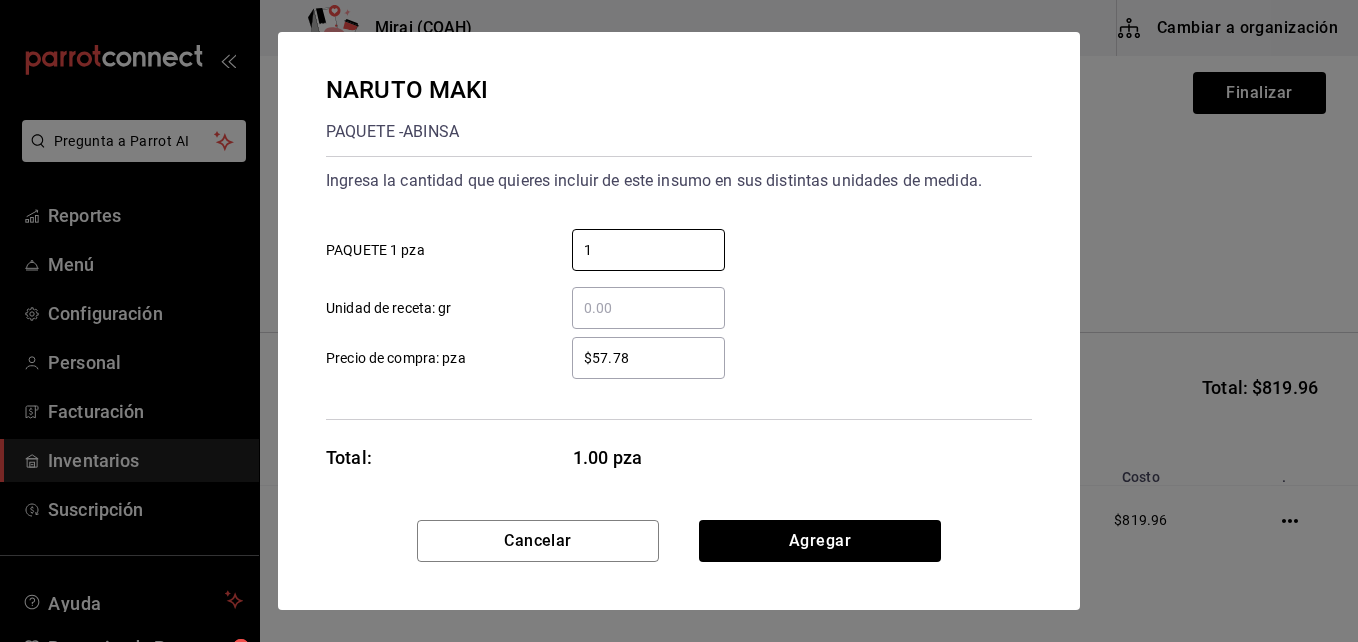 type on "1" 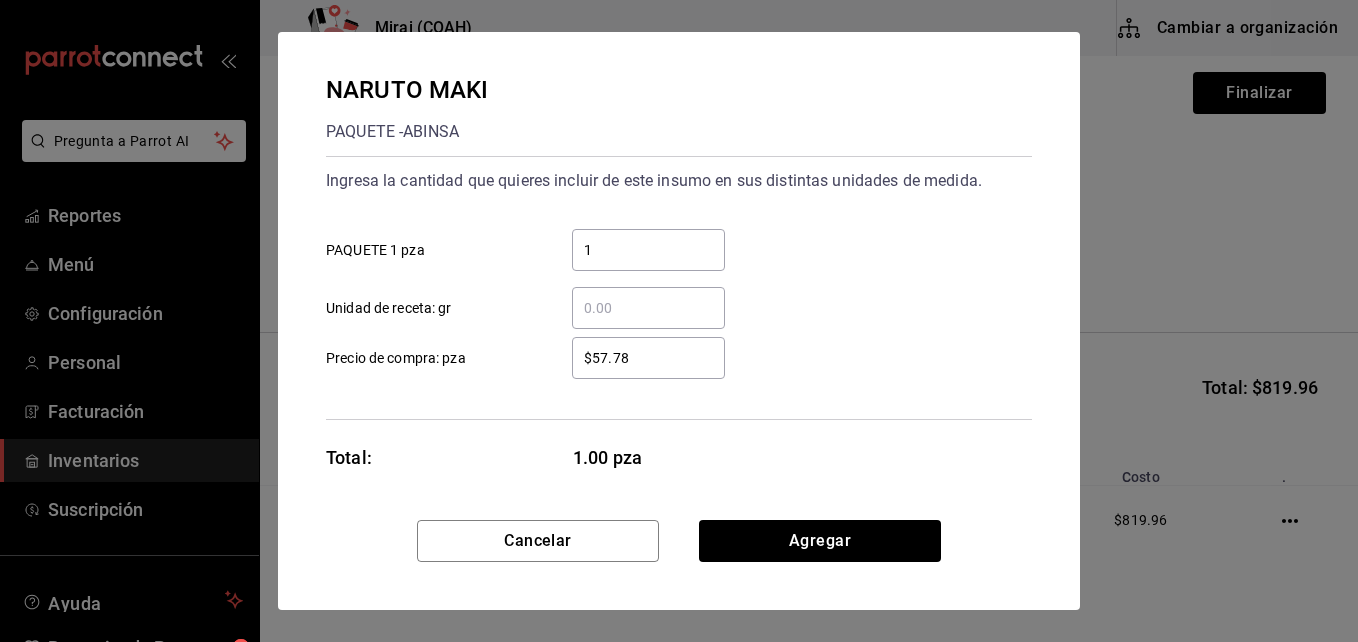 click on "$57.78" at bounding box center (648, 358) 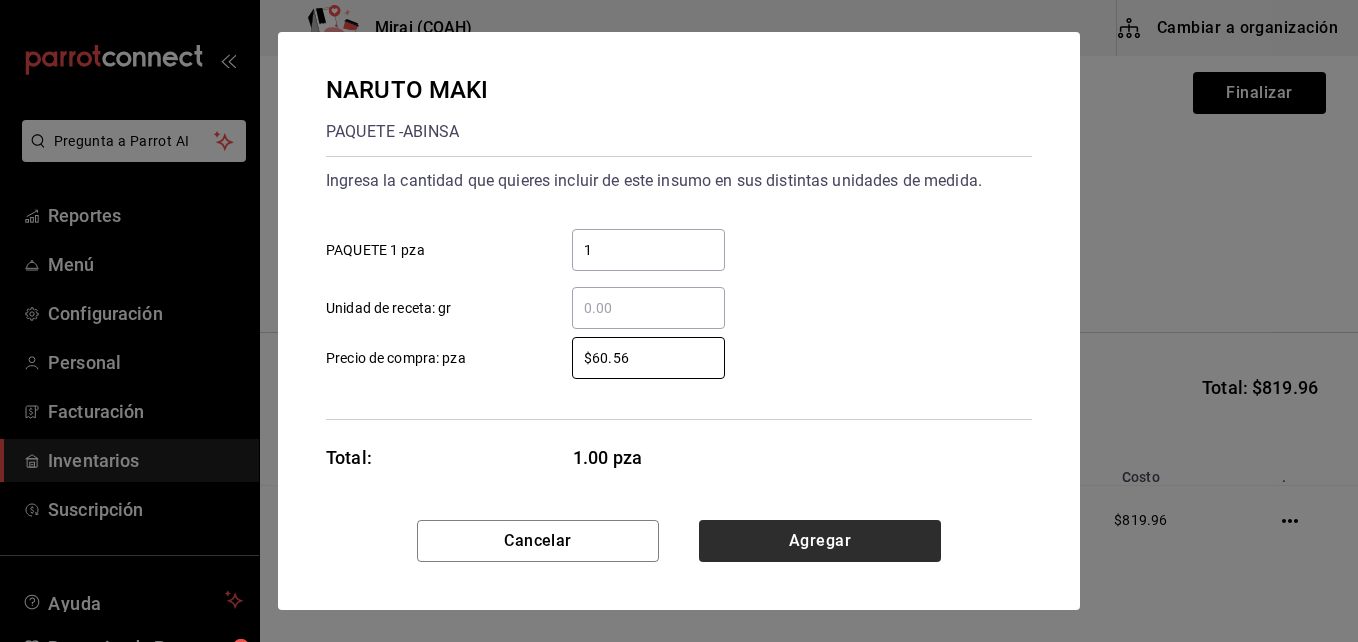 type on "$60.56" 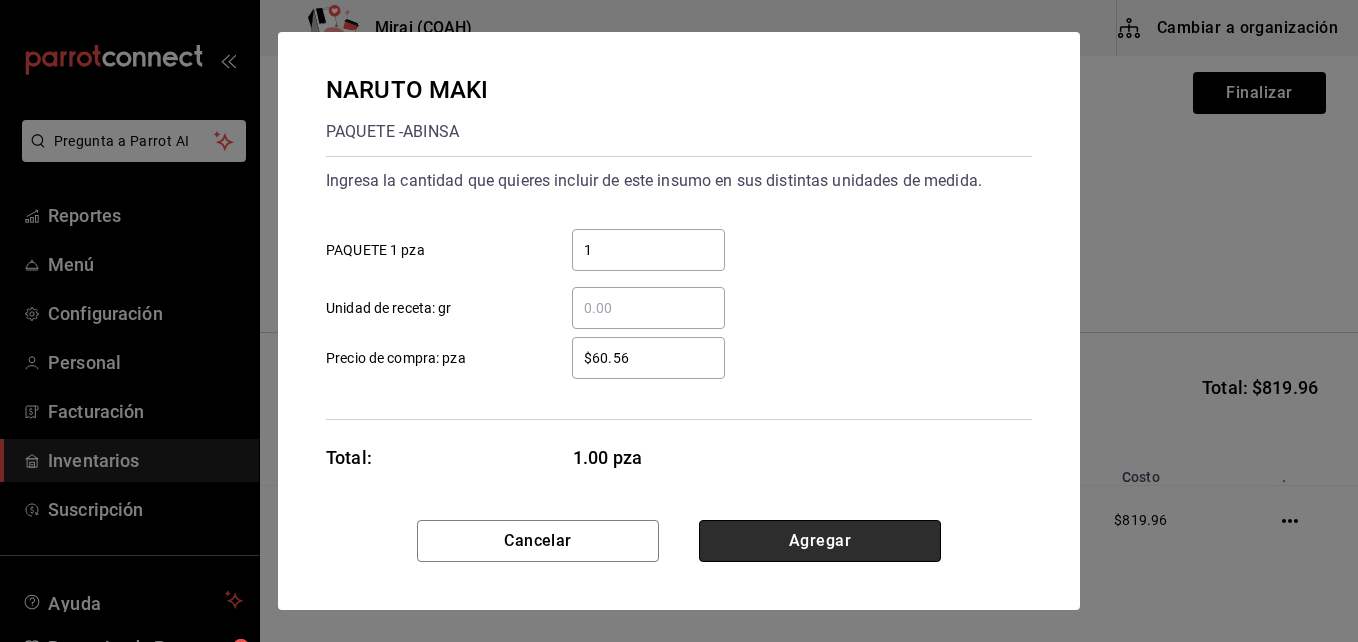click on "Agregar" at bounding box center [820, 541] 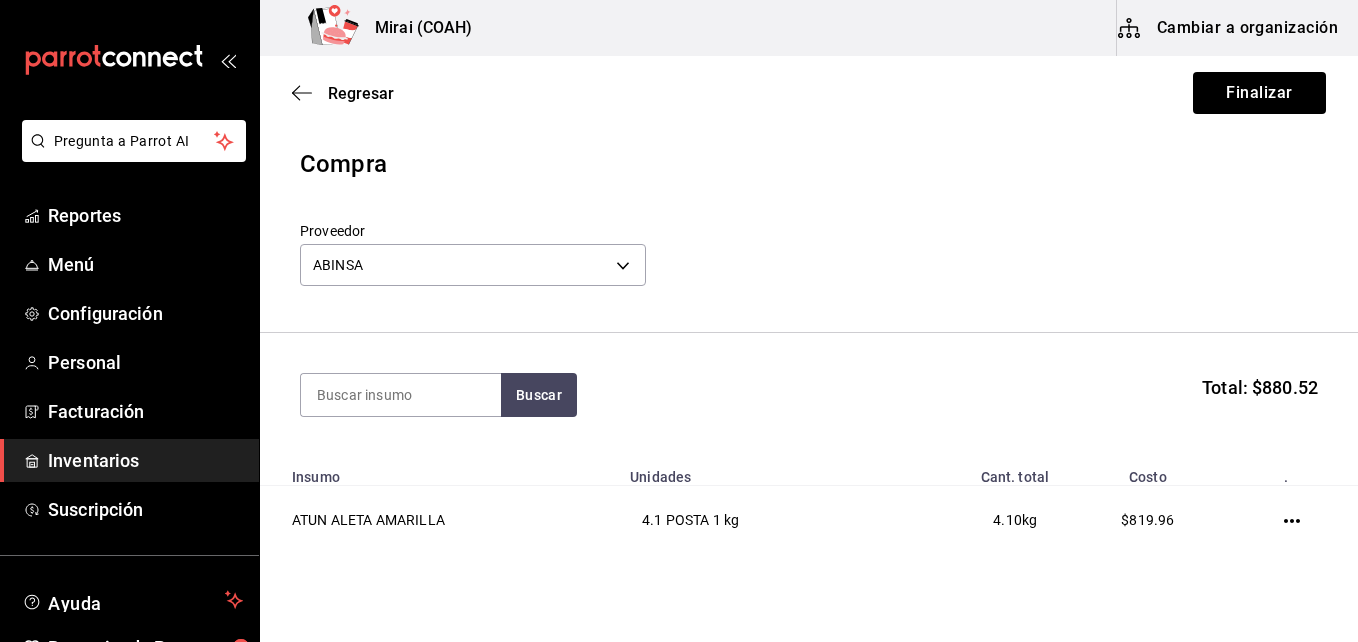 scroll, scrollTop: 159, scrollLeft: 0, axis: vertical 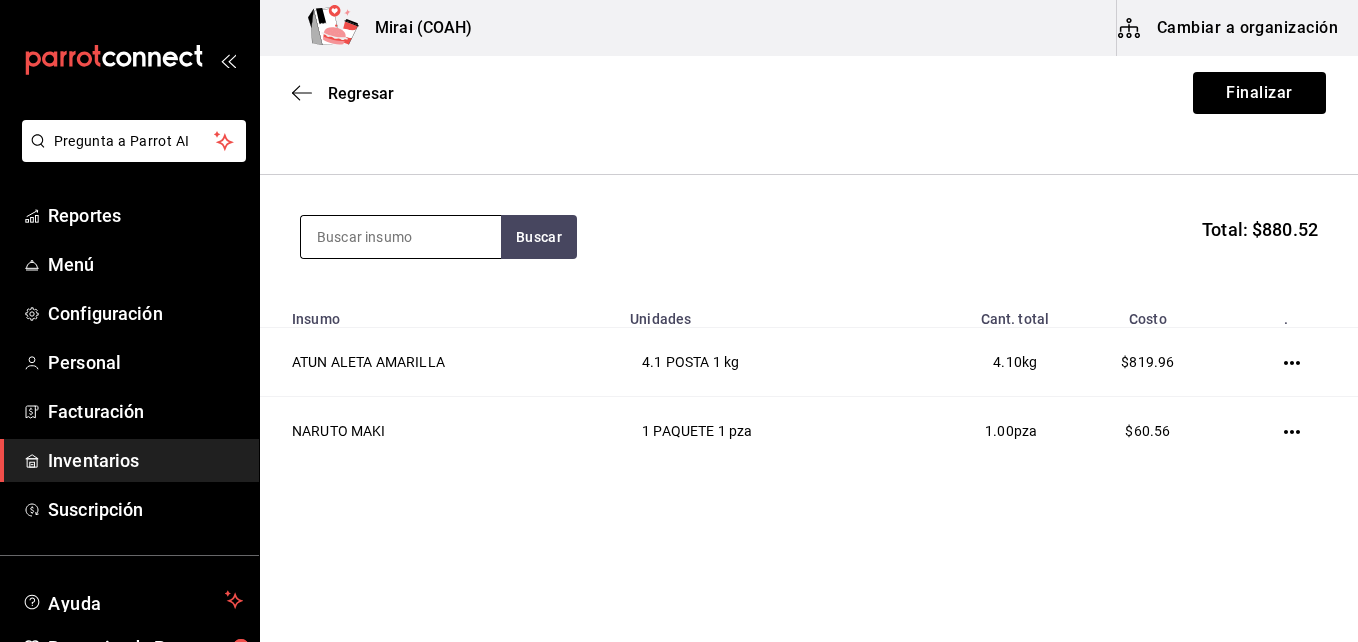 click at bounding box center (401, 237) 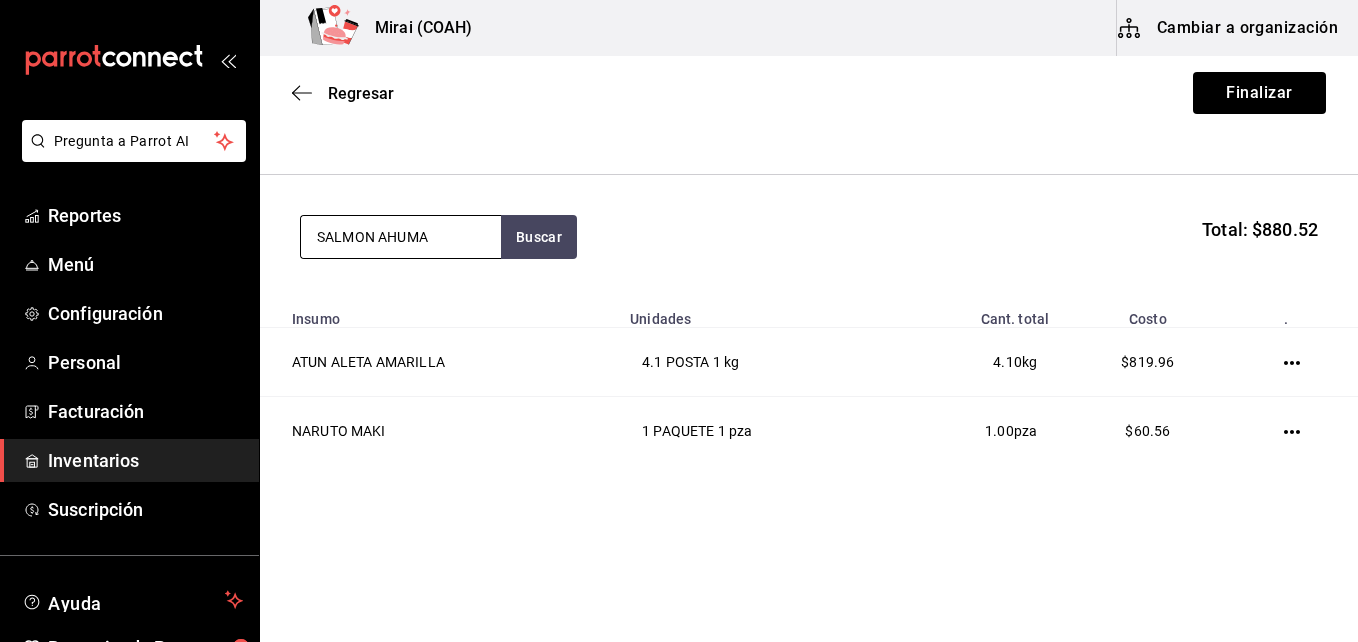 type on "SALMON AHUMA" 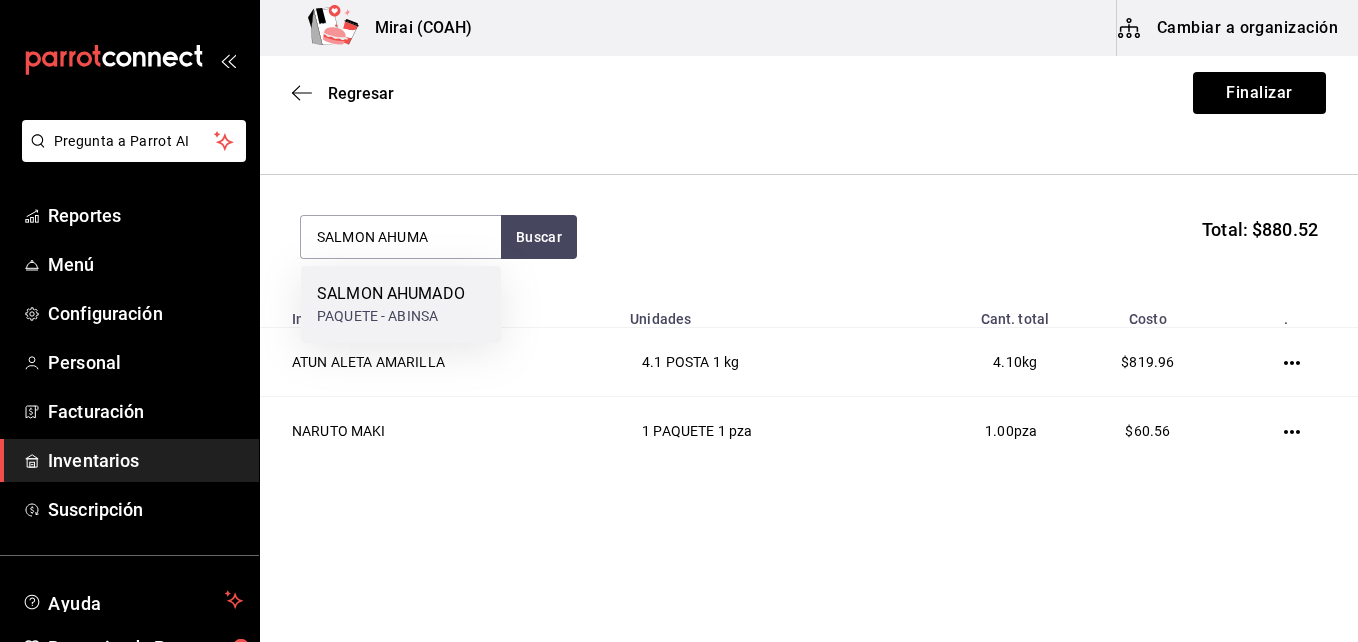 click on "SALMON AHUMADO" at bounding box center [391, 294] 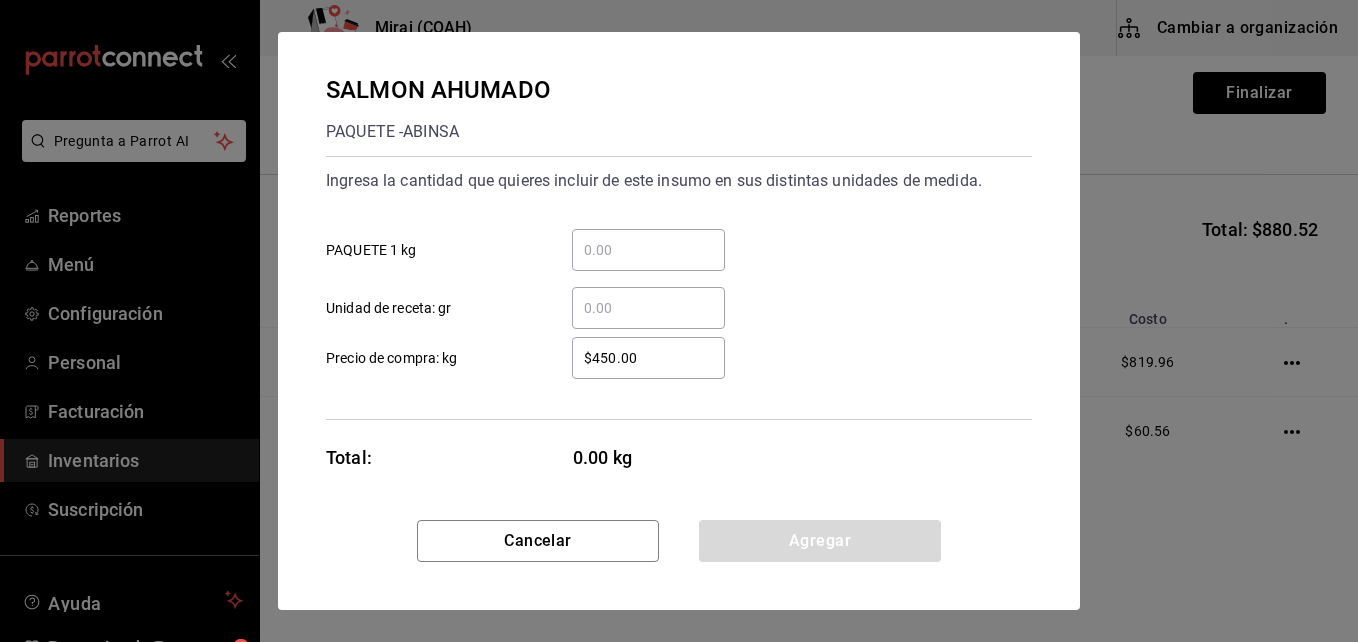 click on "​ PAQUETE 1 kg" at bounding box center (648, 250) 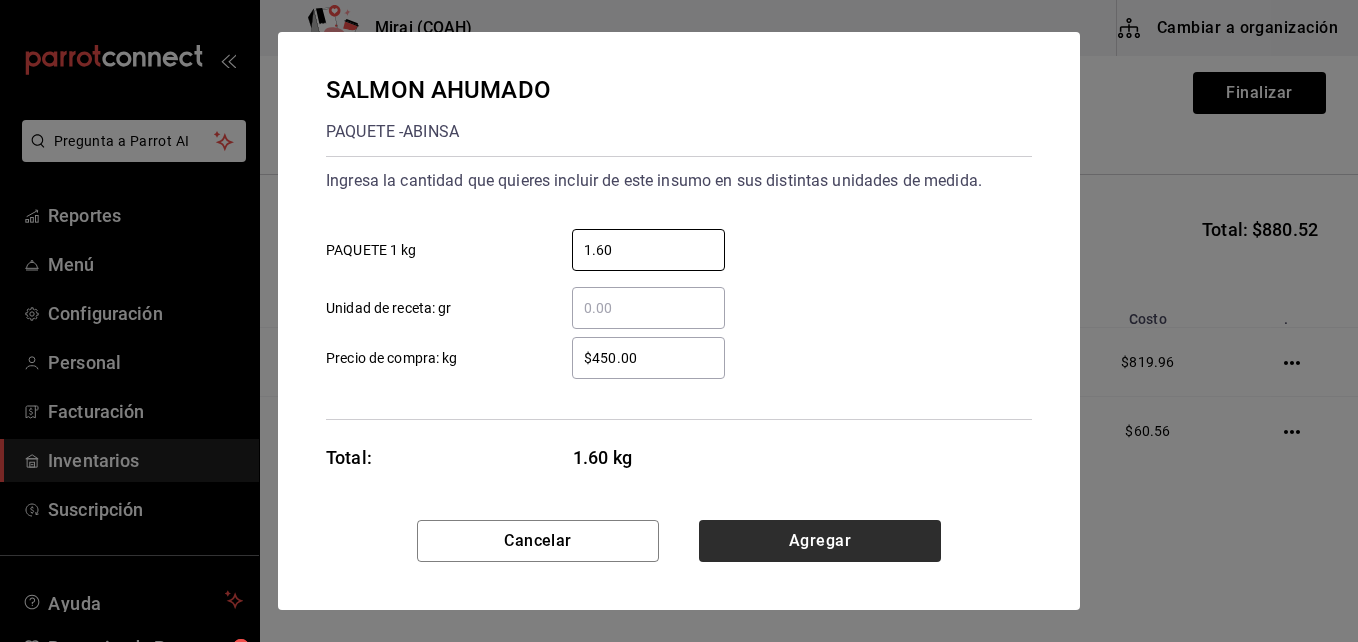 type on "1.60" 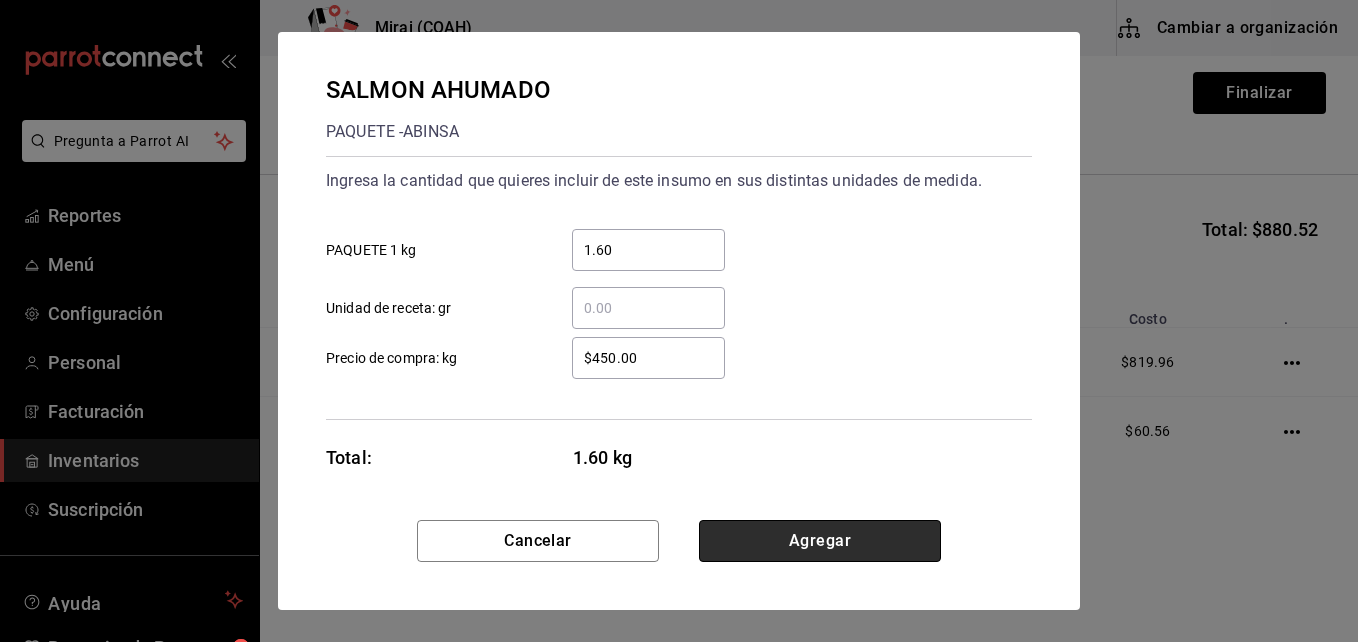 click on "Agregar" at bounding box center (820, 541) 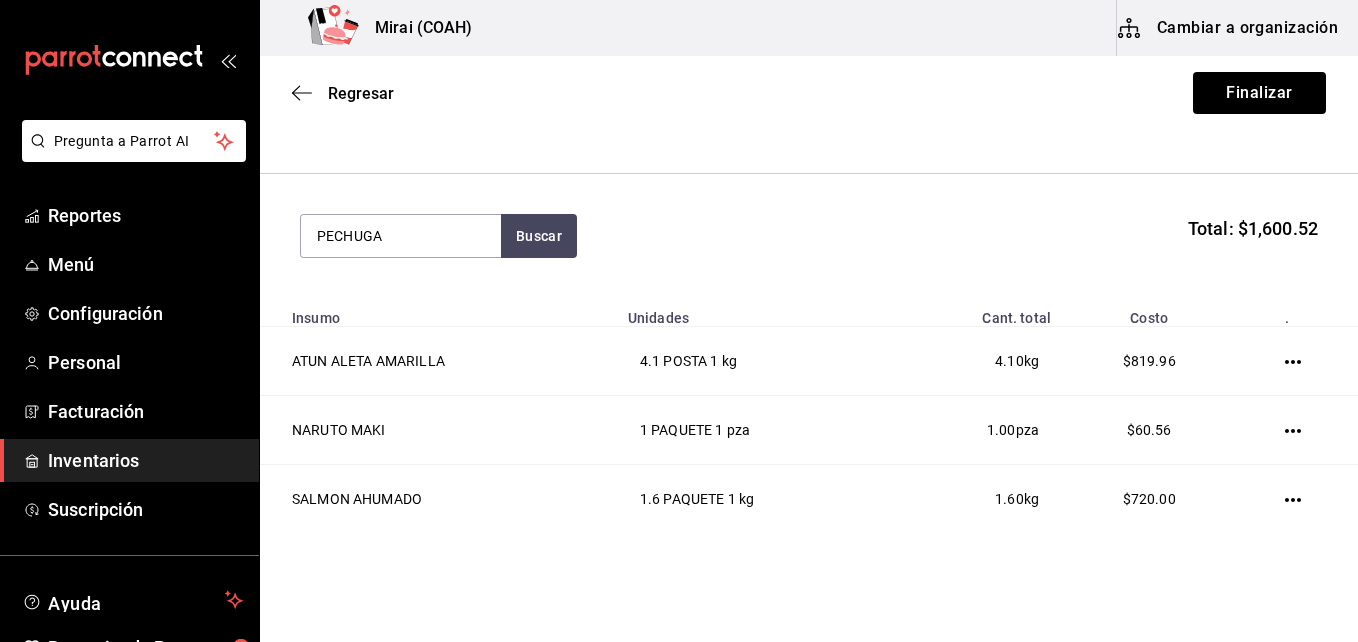 type on "PECHUGA" 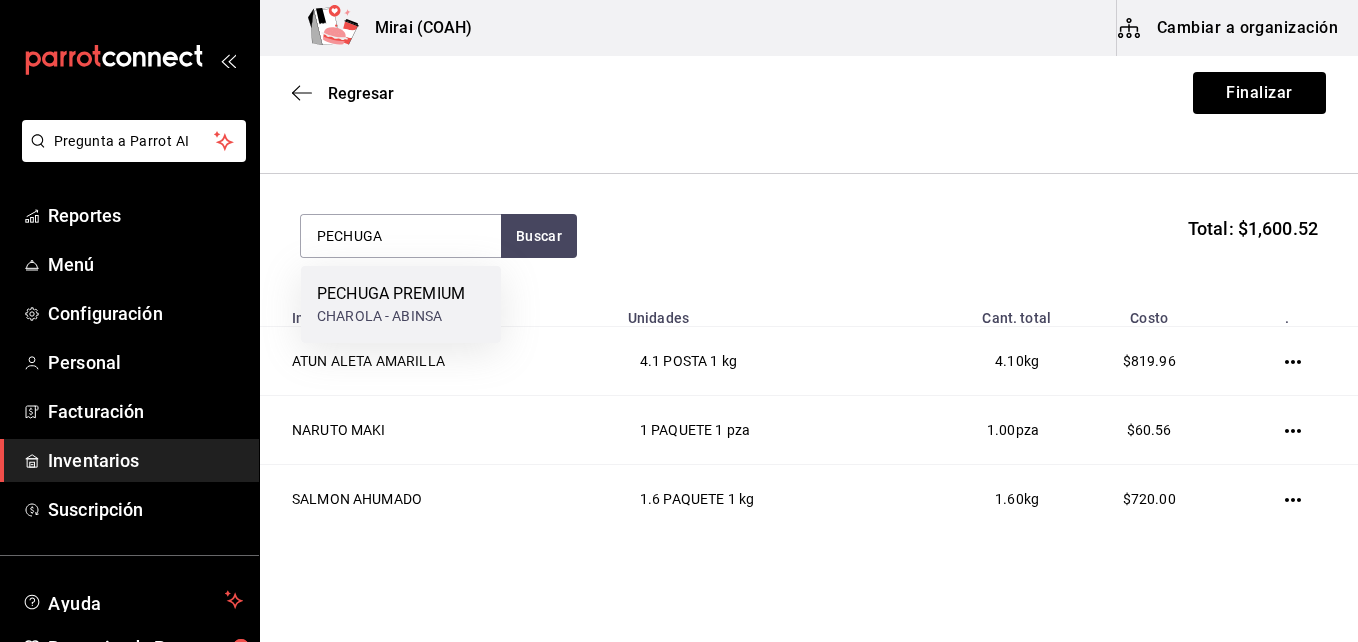 click on "CHAROLA - ABINSA" at bounding box center (391, 316) 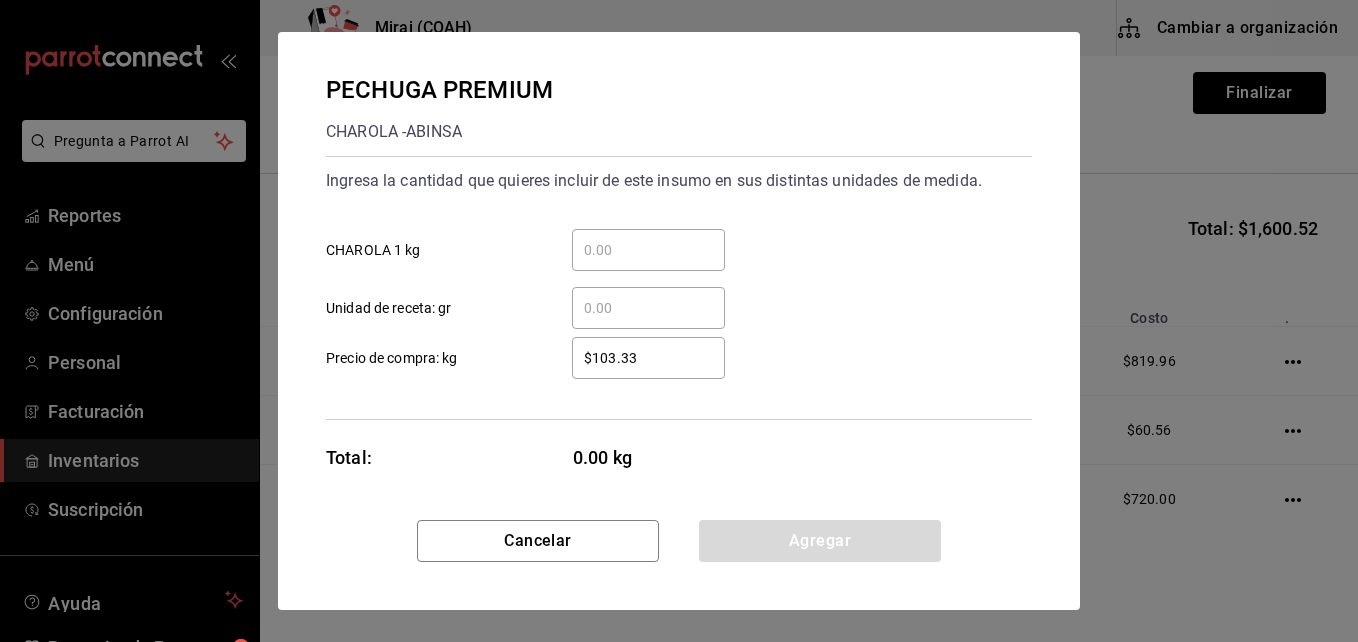 click on "​ CHAROLA 1 kg" at bounding box center (648, 250) 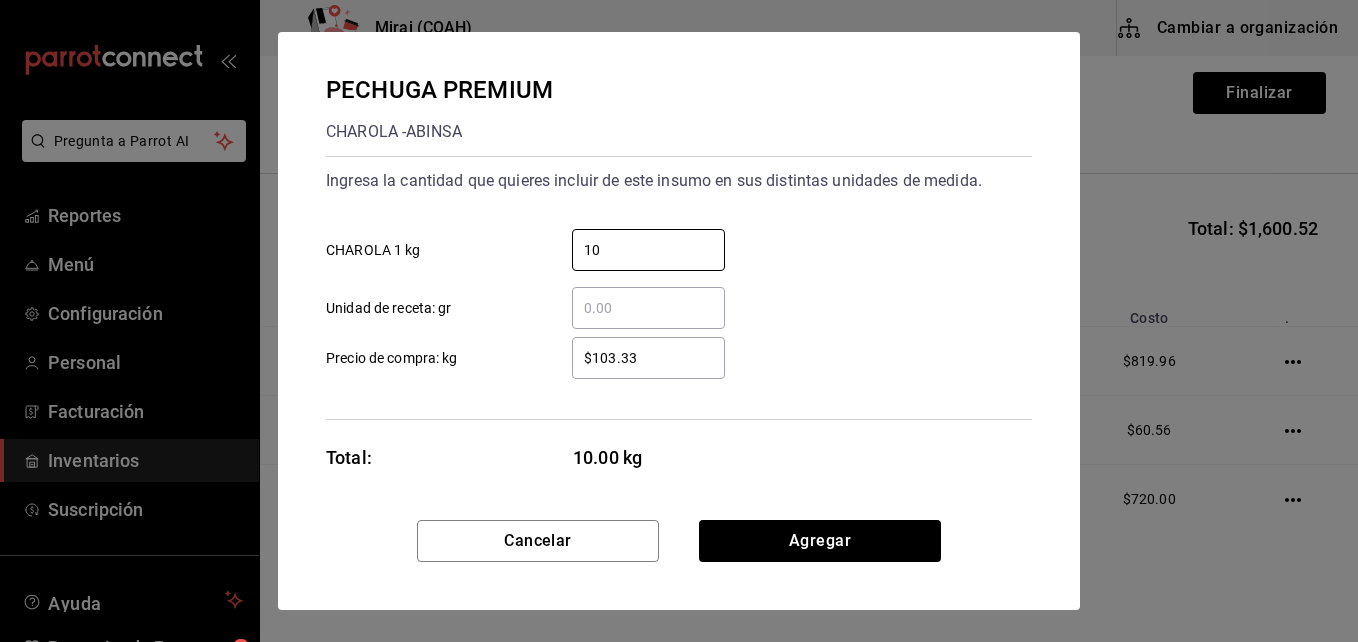 type on "10" 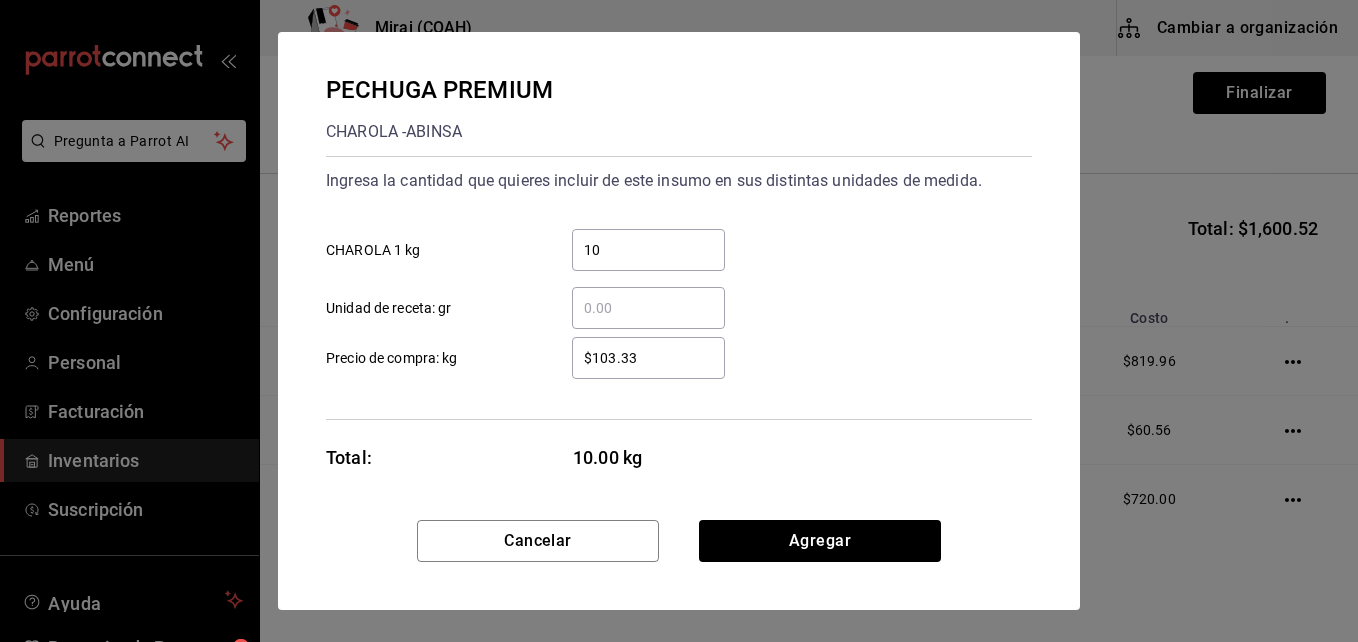 click on "$103.33" at bounding box center (648, 358) 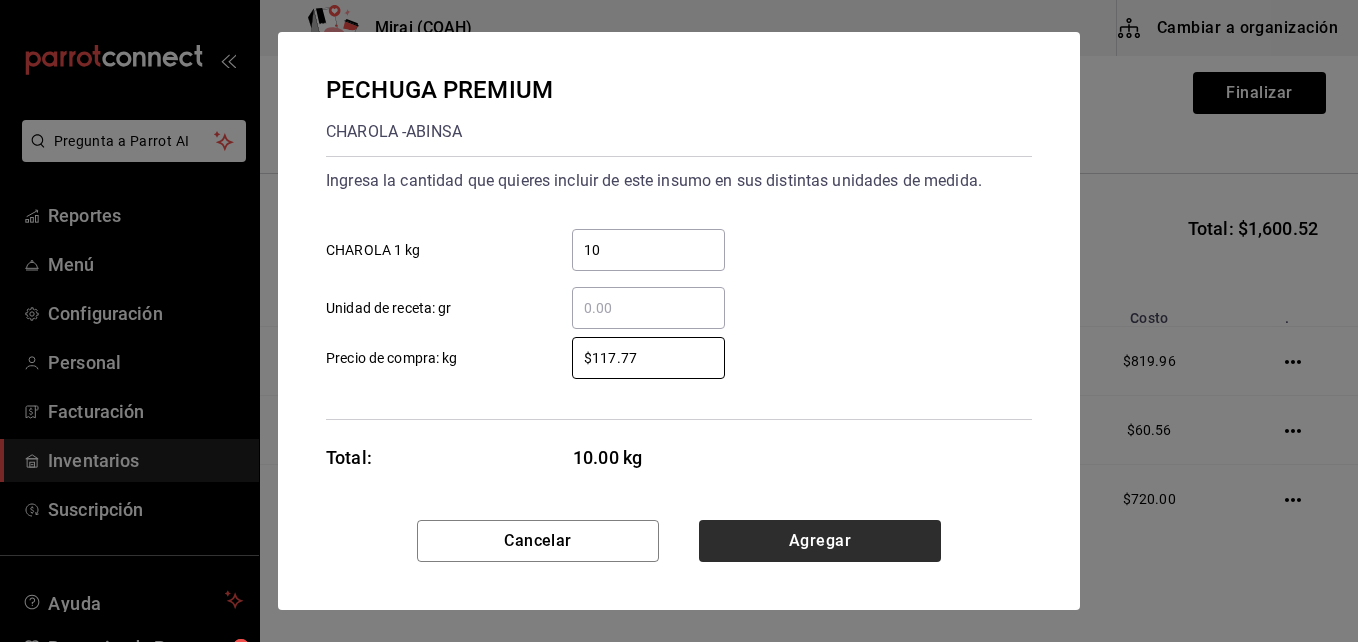 type on "$117.77" 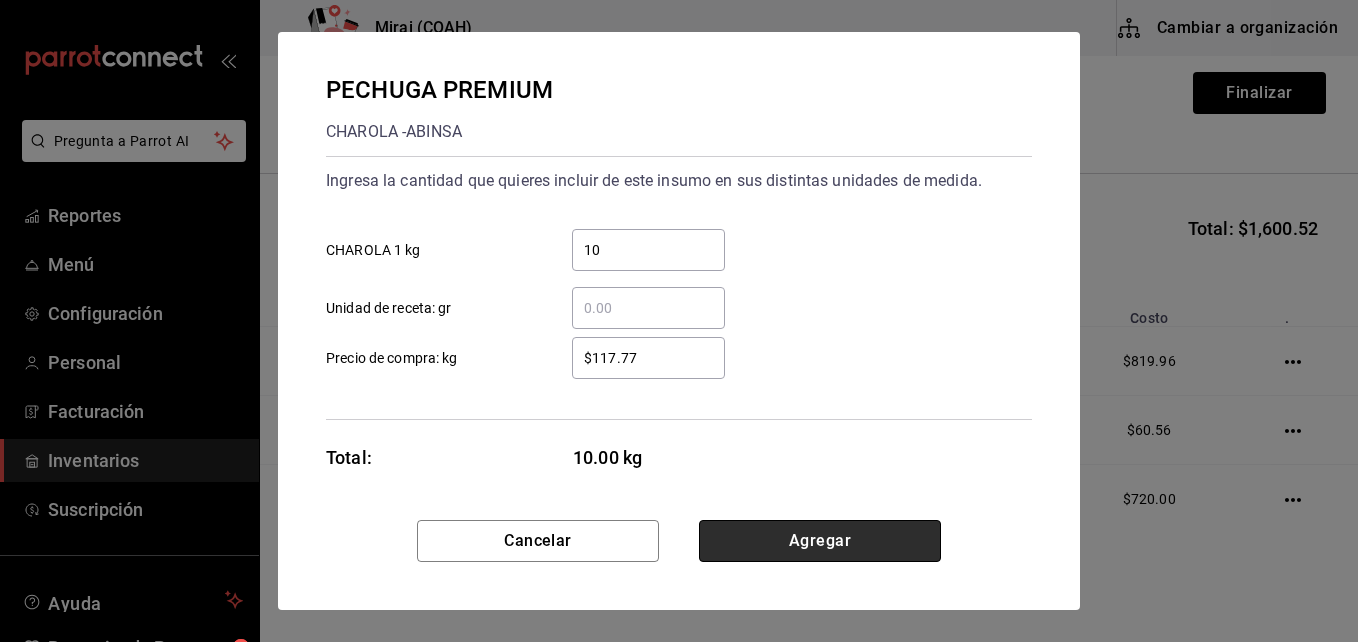 click on "Agregar" at bounding box center [820, 541] 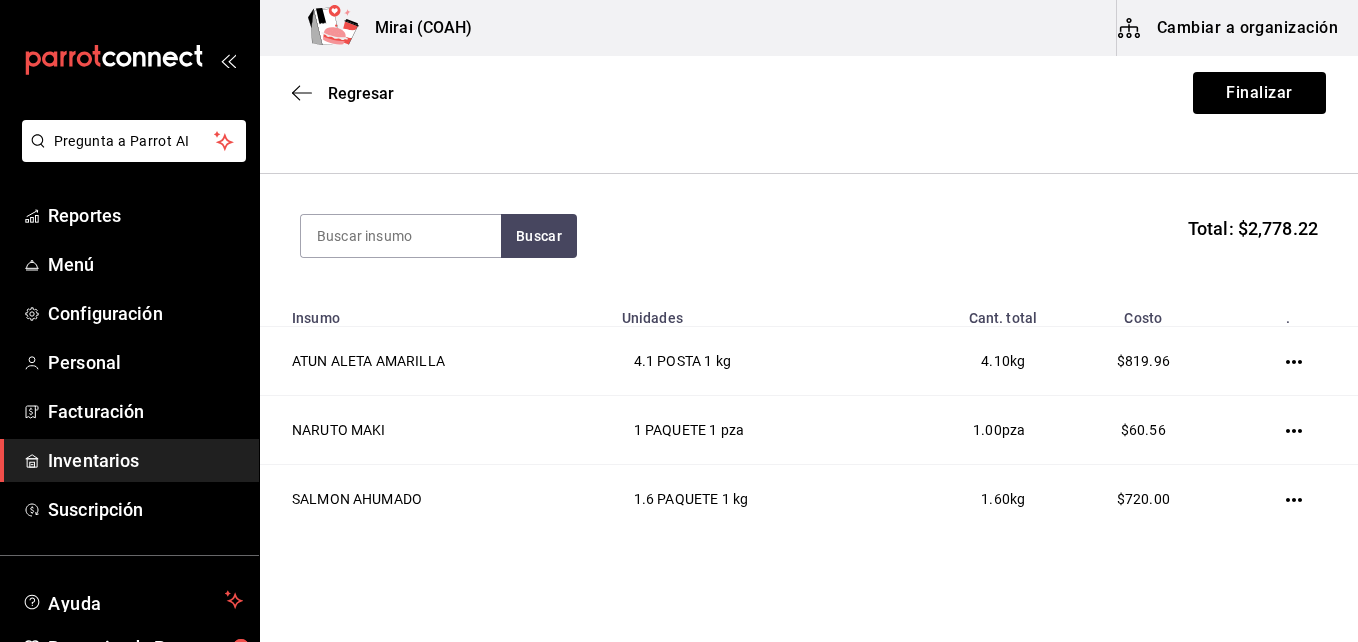 scroll, scrollTop: 297, scrollLeft: 0, axis: vertical 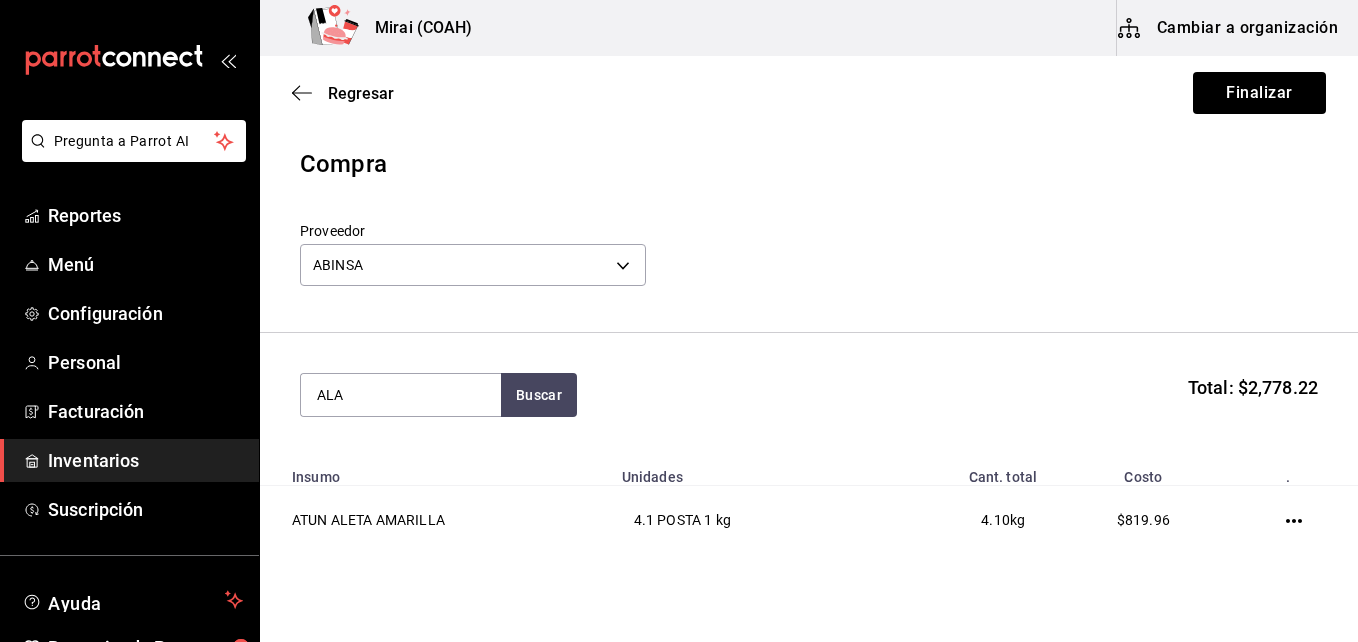 type on "ALA" 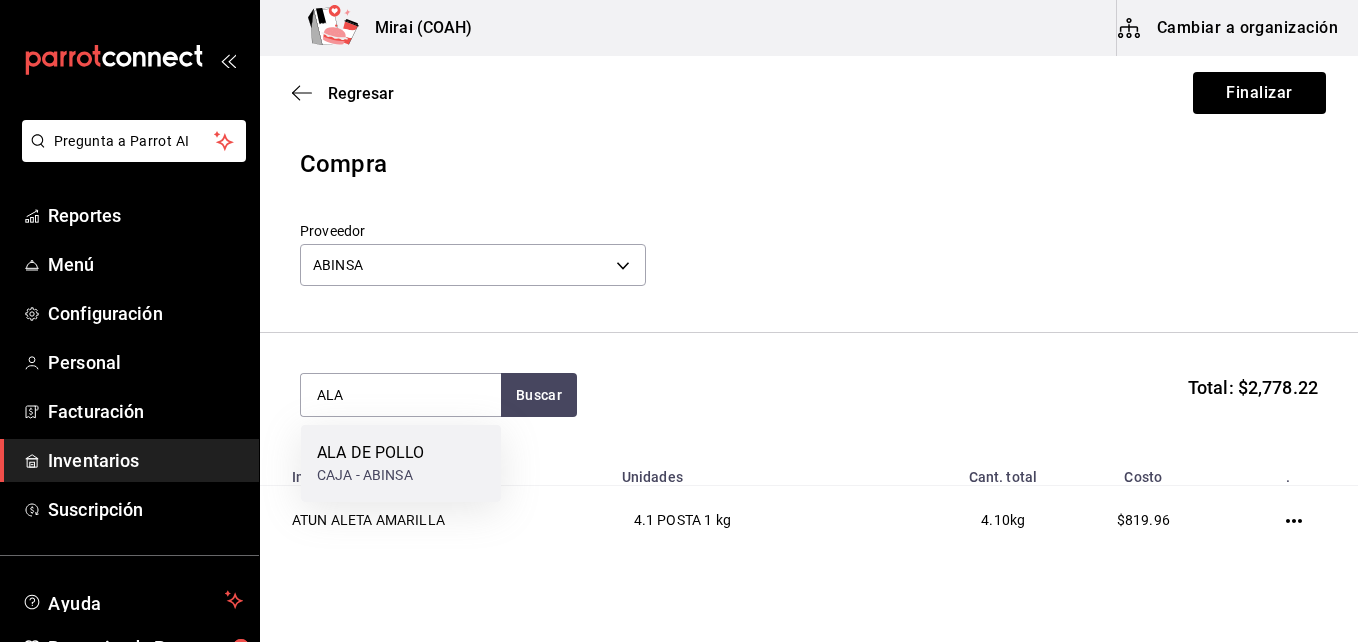 click on "ALA DE POLLO" at bounding box center (371, 453) 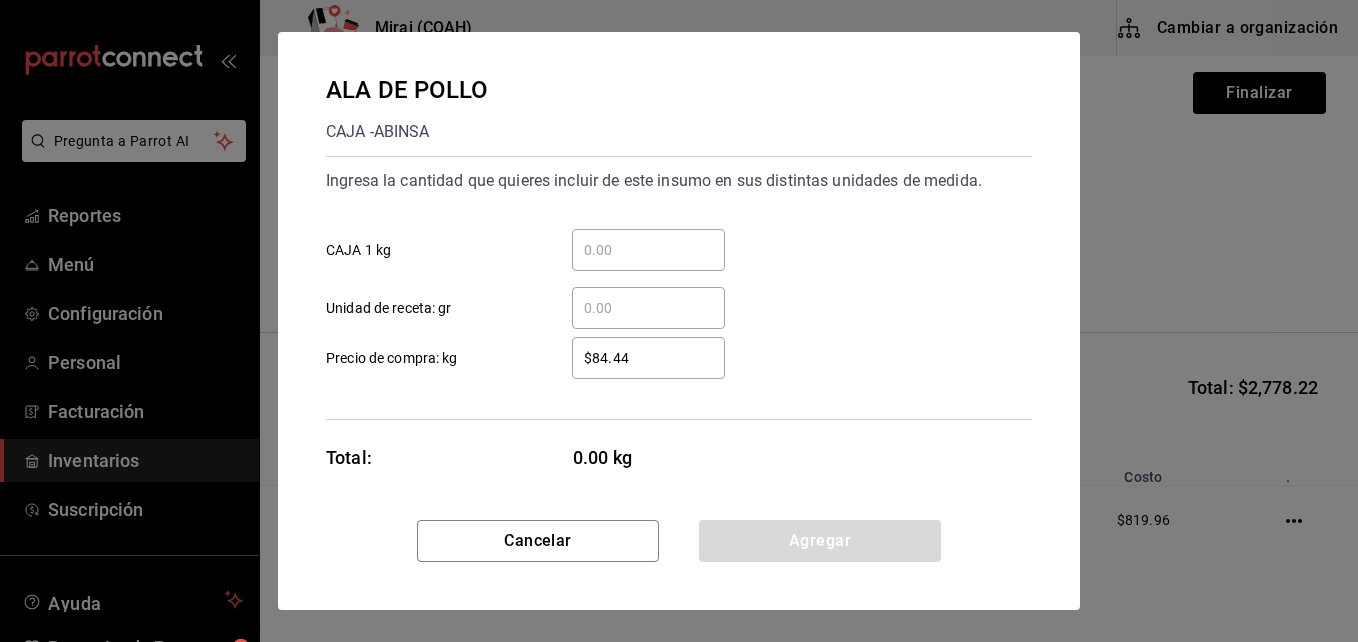click on "$84.44" at bounding box center (648, 358) 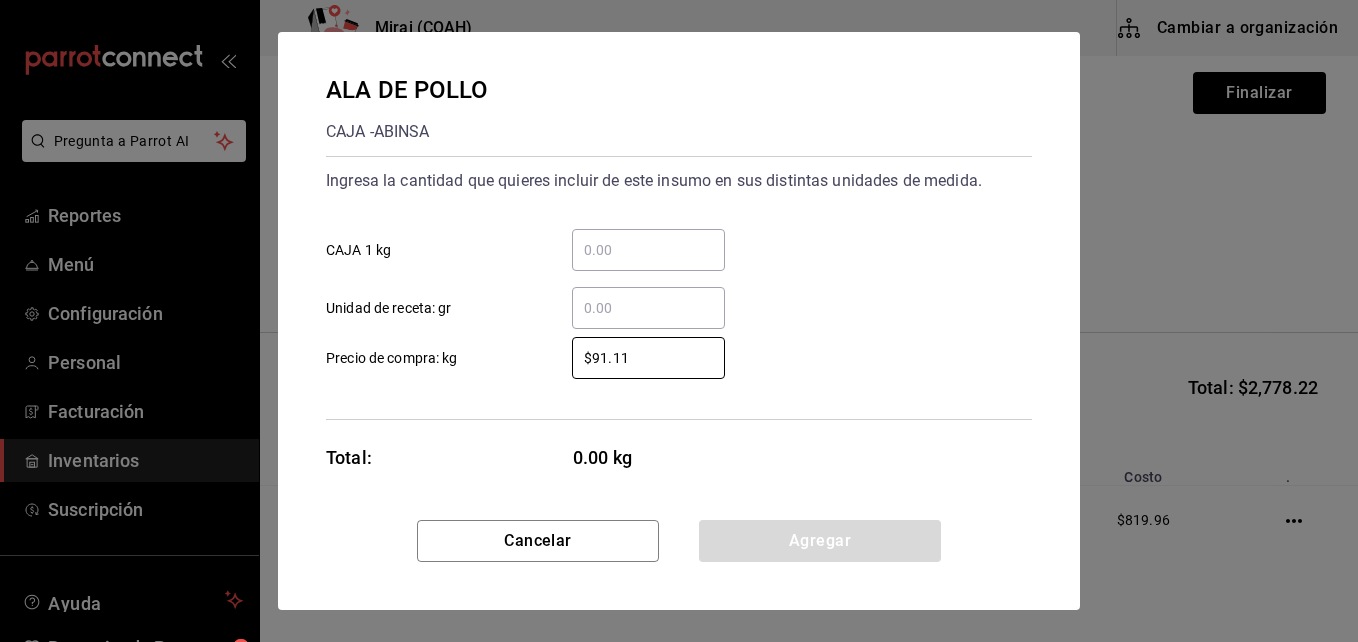 type on "$91.11" 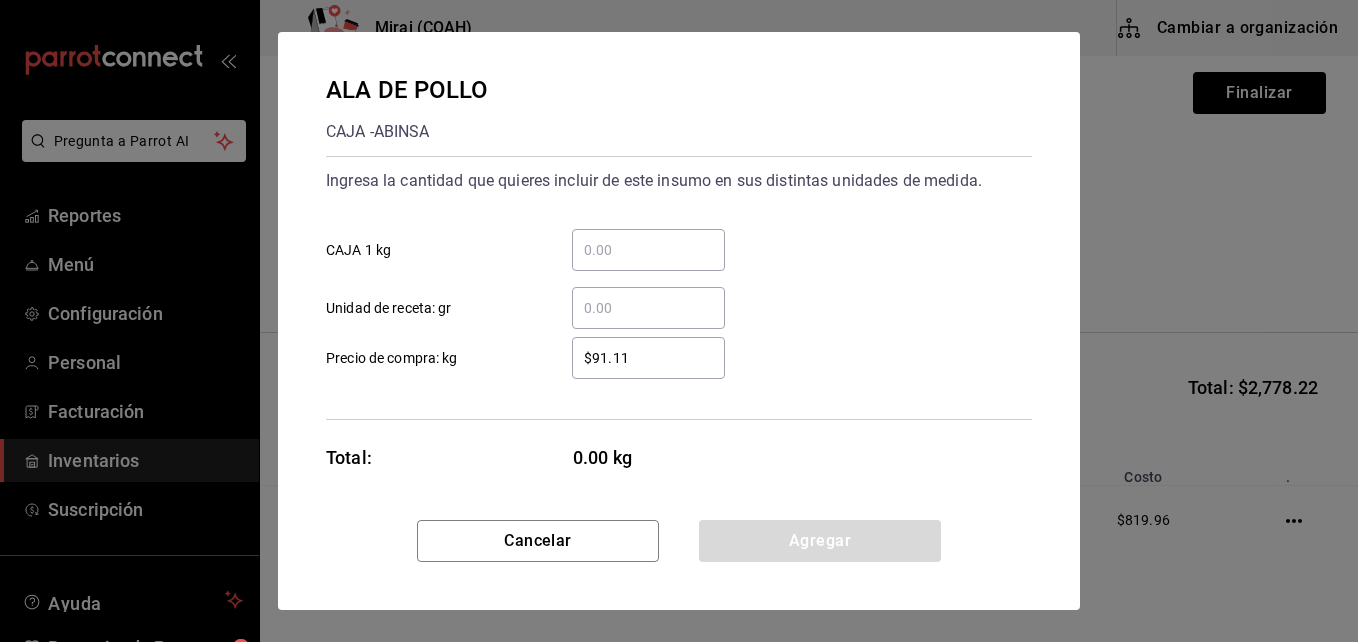 click on "​ CAJA 1 kg" at bounding box center (648, 250) 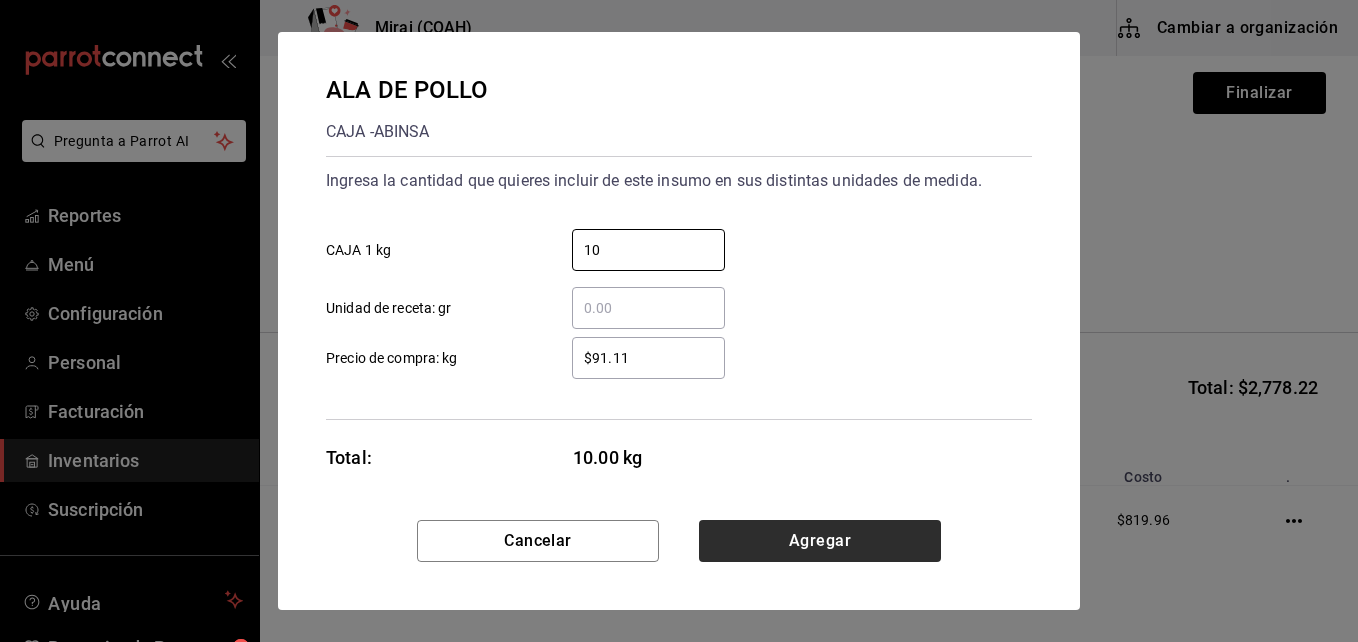 type on "10" 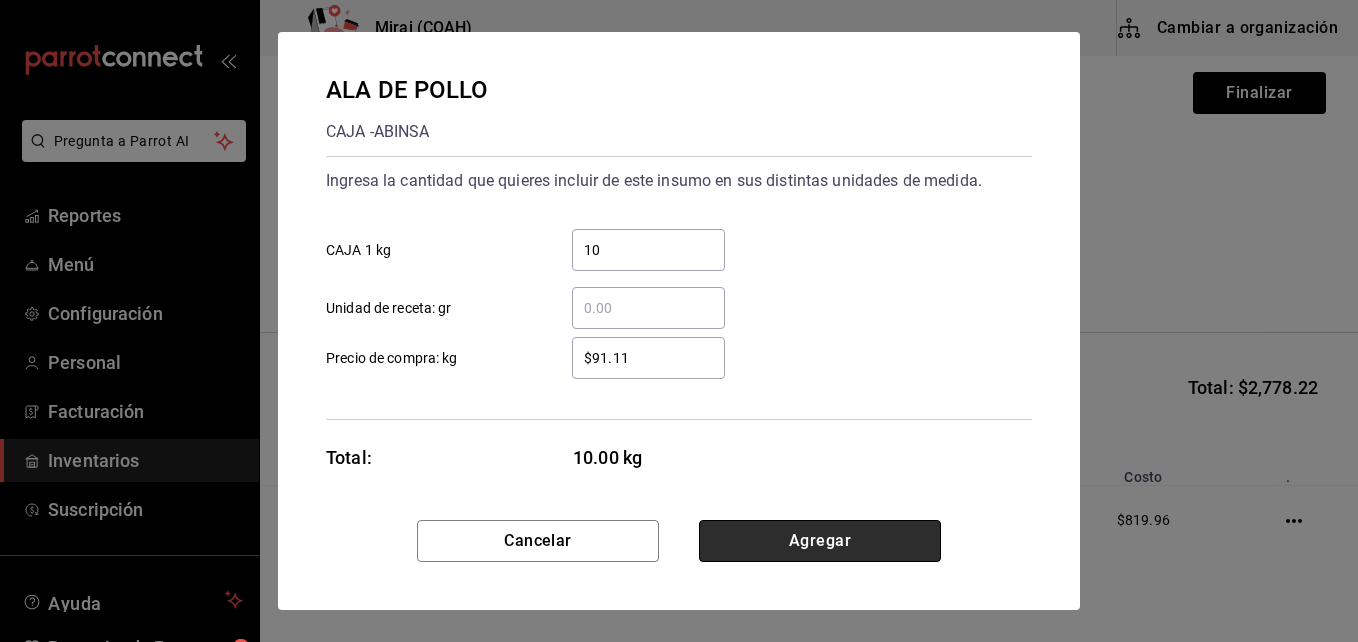 click on "Agregar" at bounding box center (820, 541) 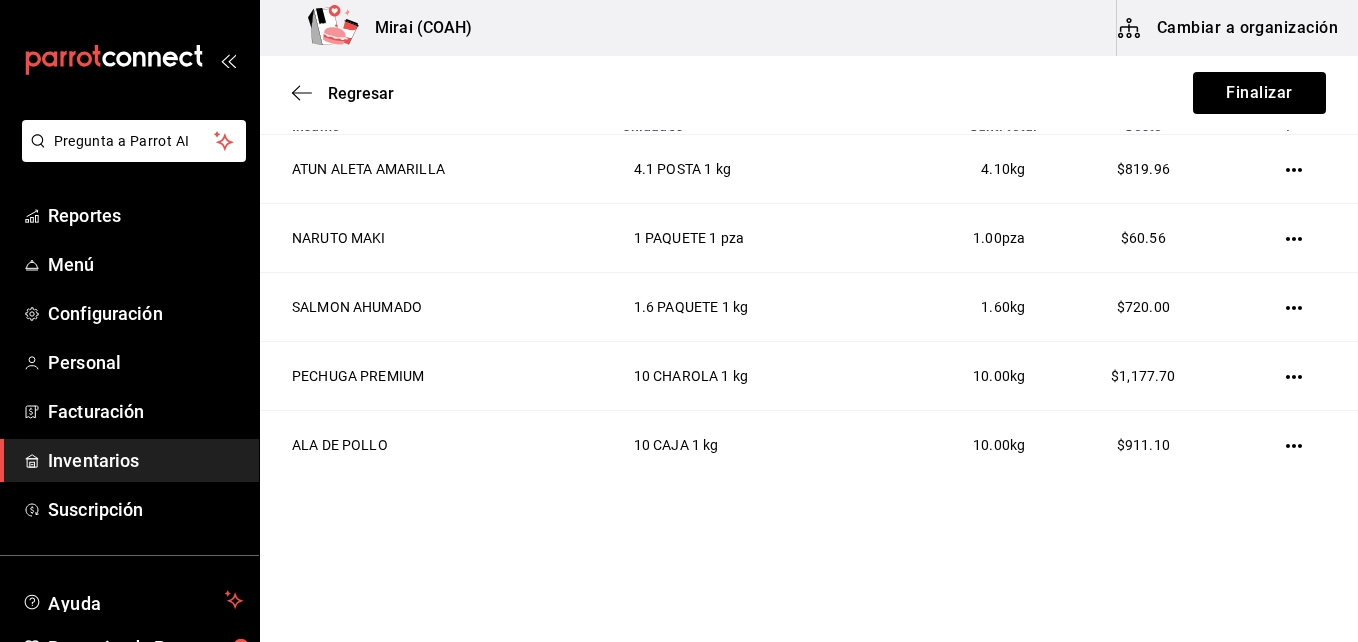 scroll, scrollTop: 366, scrollLeft: 0, axis: vertical 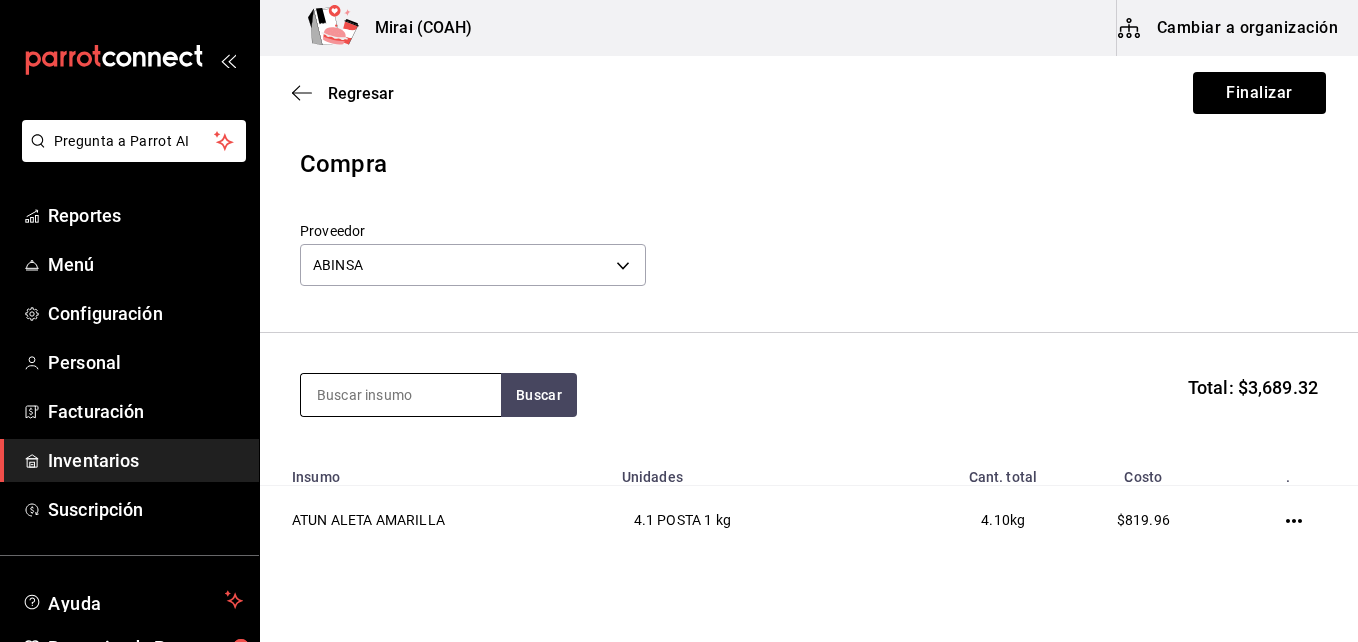 click at bounding box center (401, 395) 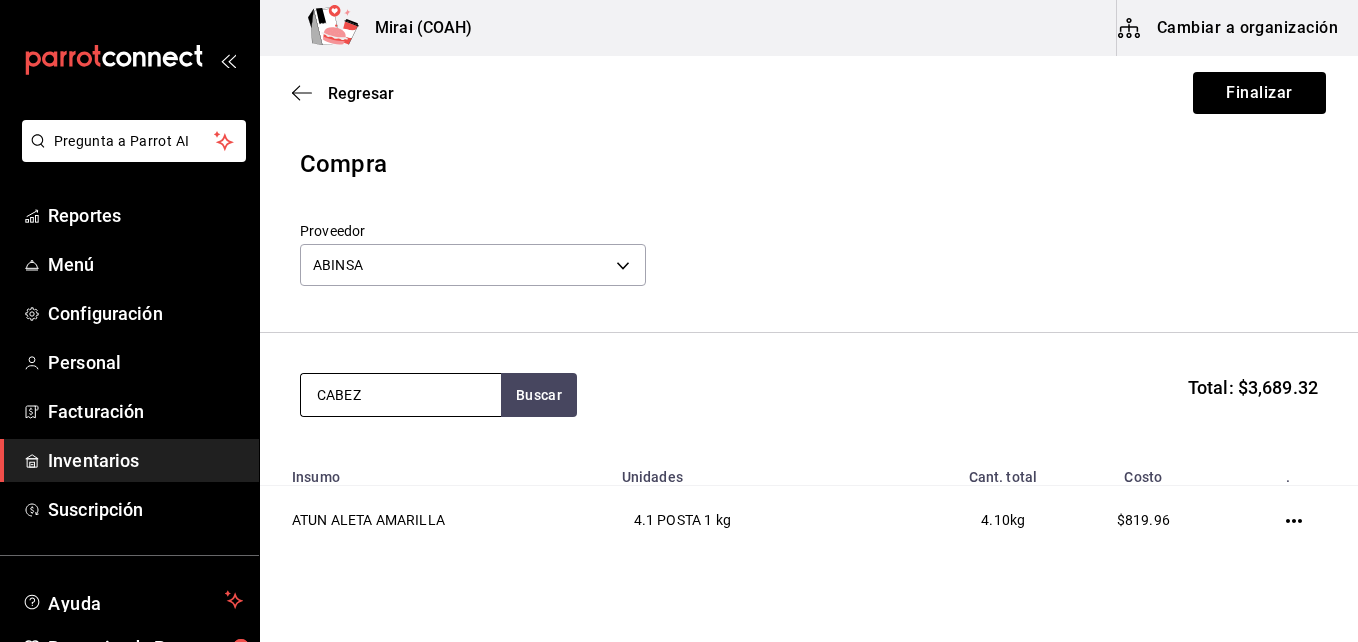 type on "CABEZ" 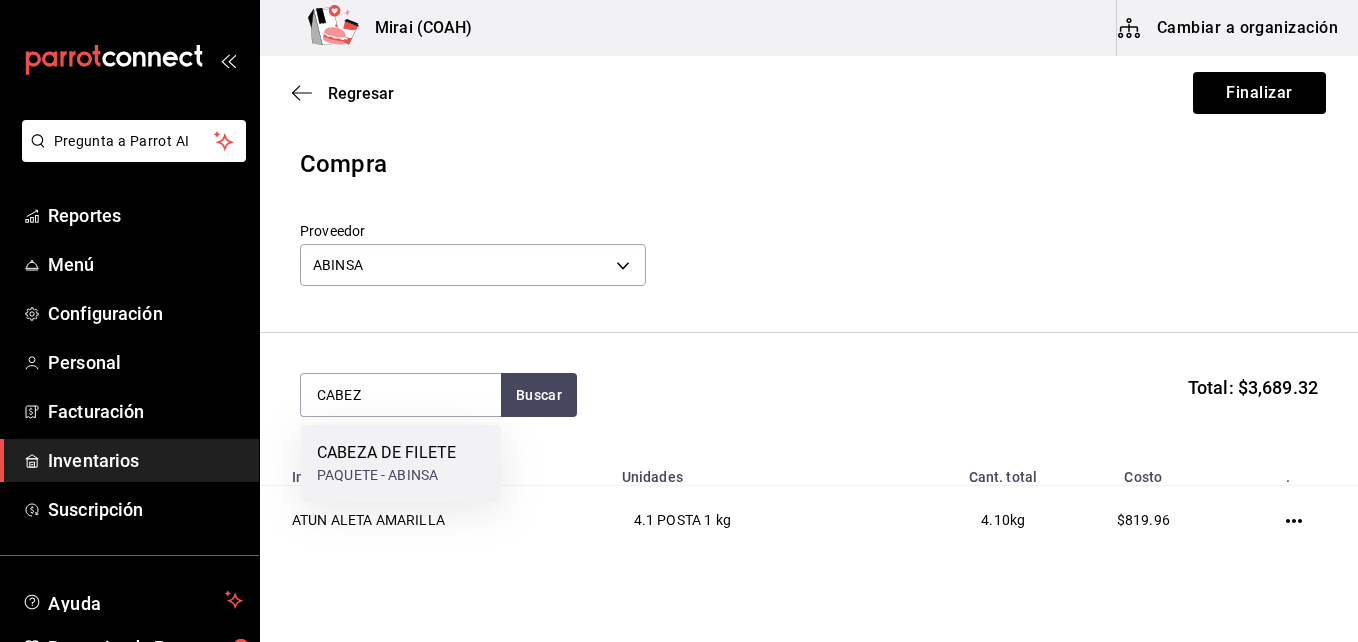 click on "CABEZA DE FILETE" at bounding box center (386, 453) 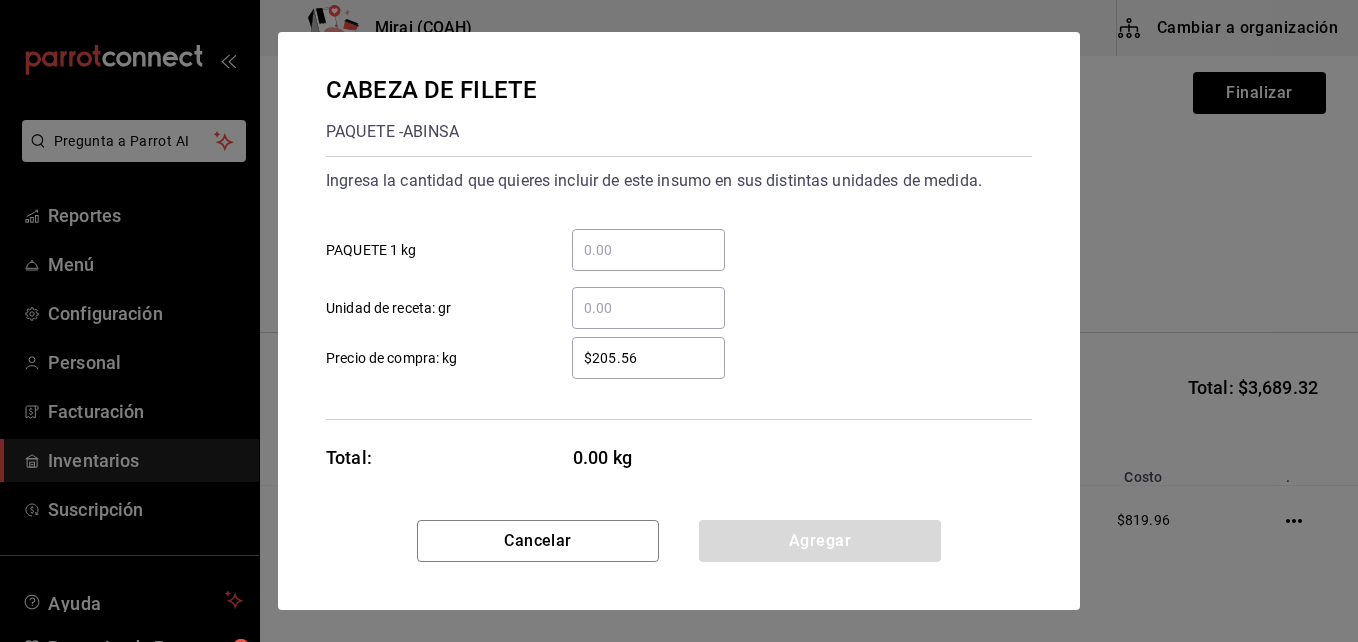 click on "$205.56" at bounding box center [648, 358] 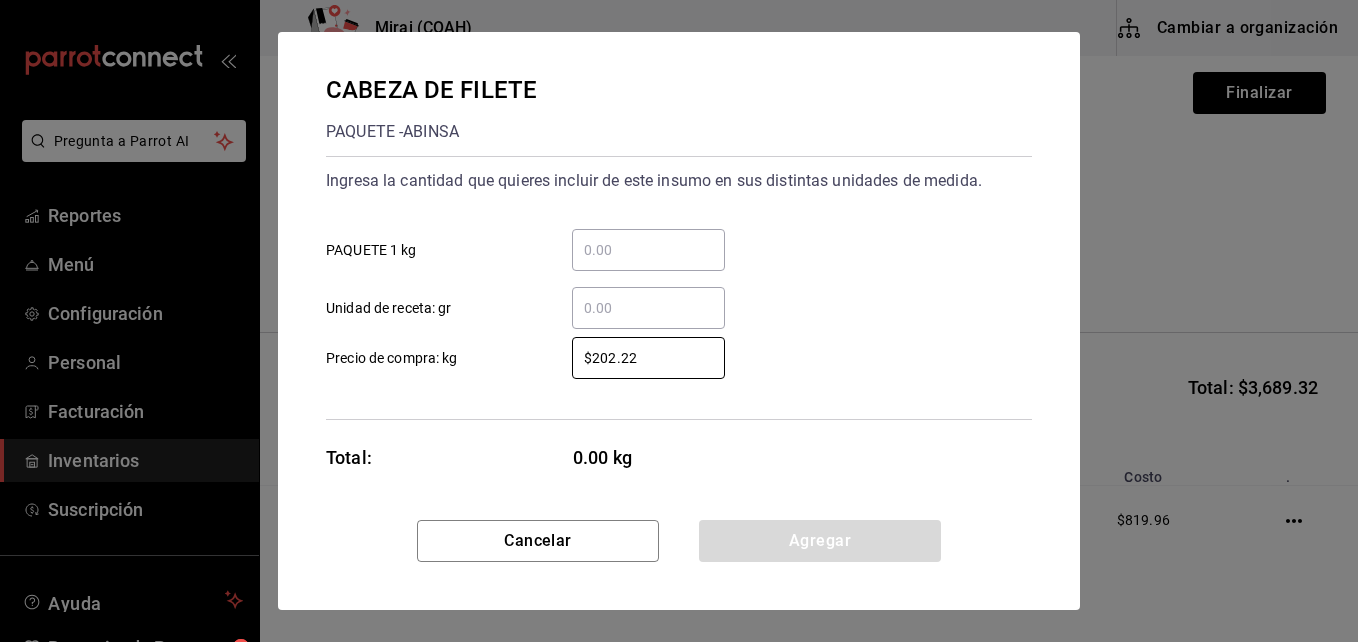 type on "$202.22" 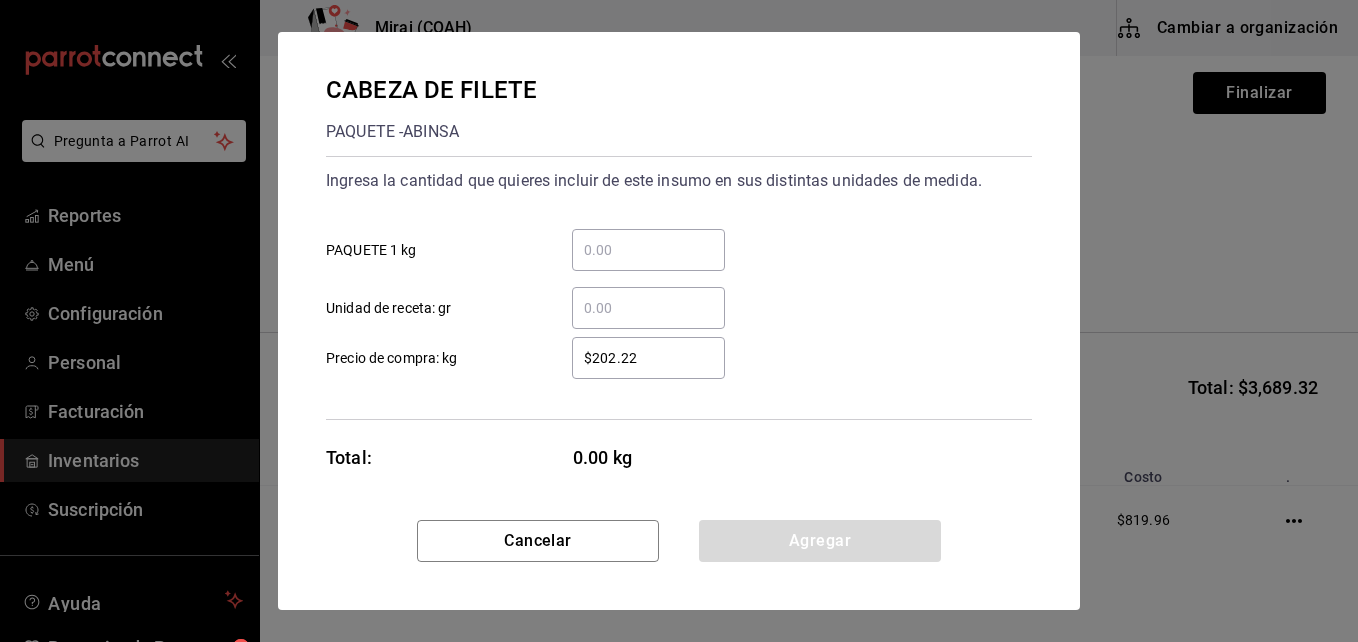 click on "​ PAQUETE 1 kg" at bounding box center [648, 250] 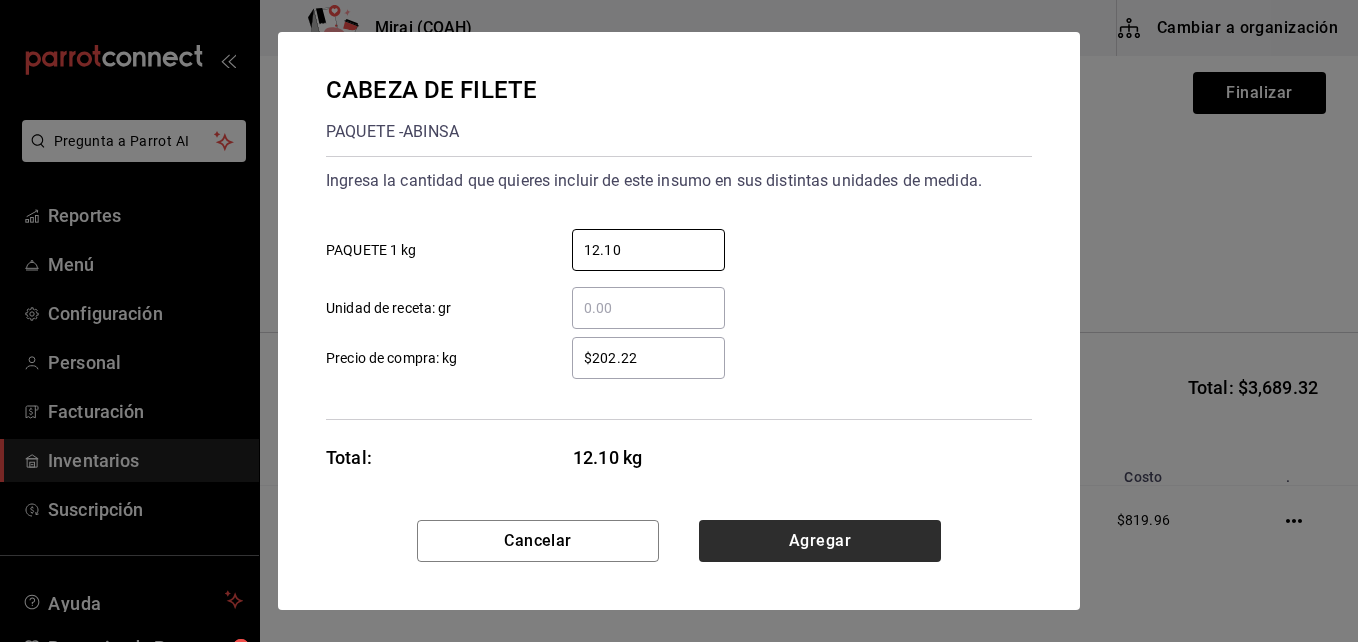 type on "12.10" 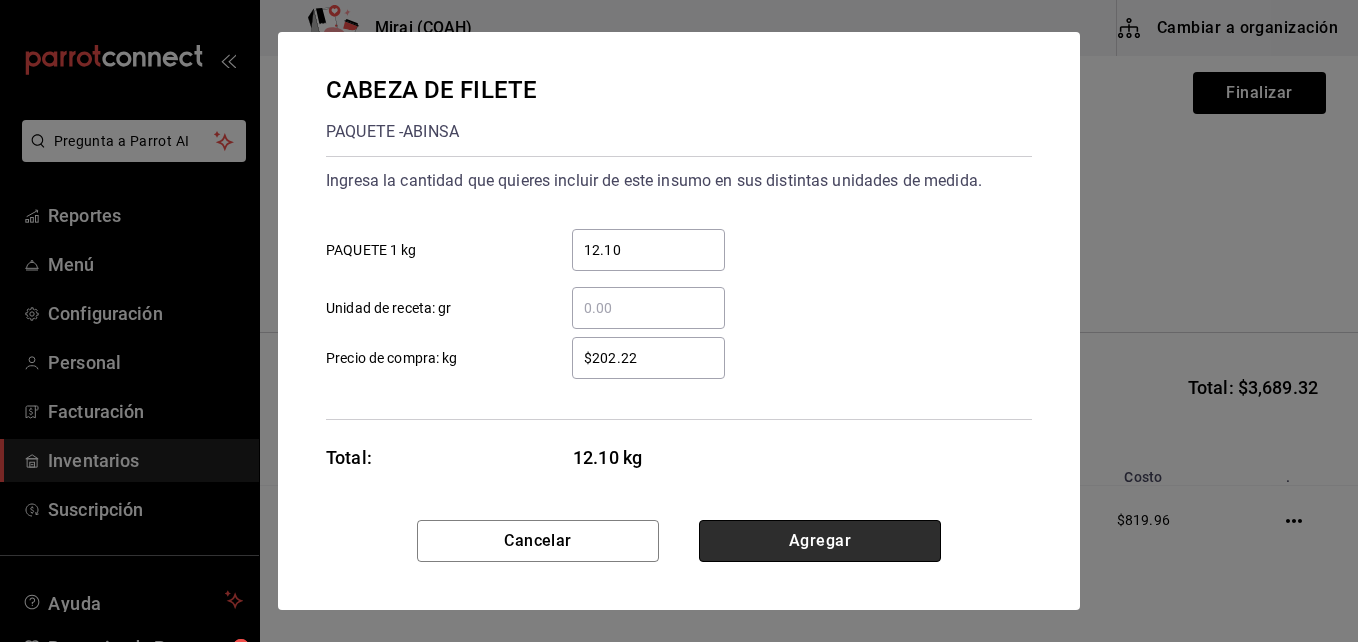 click on "Agregar" at bounding box center (820, 541) 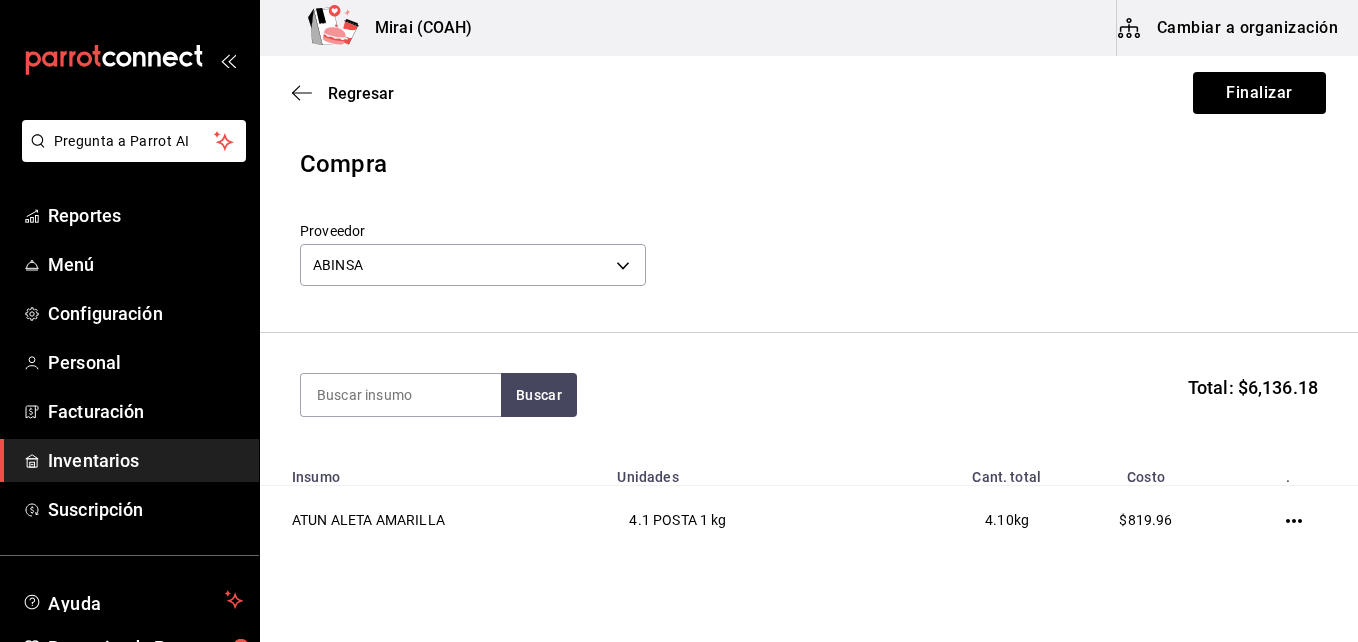 scroll, scrollTop: 413, scrollLeft: 0, axis: vertical 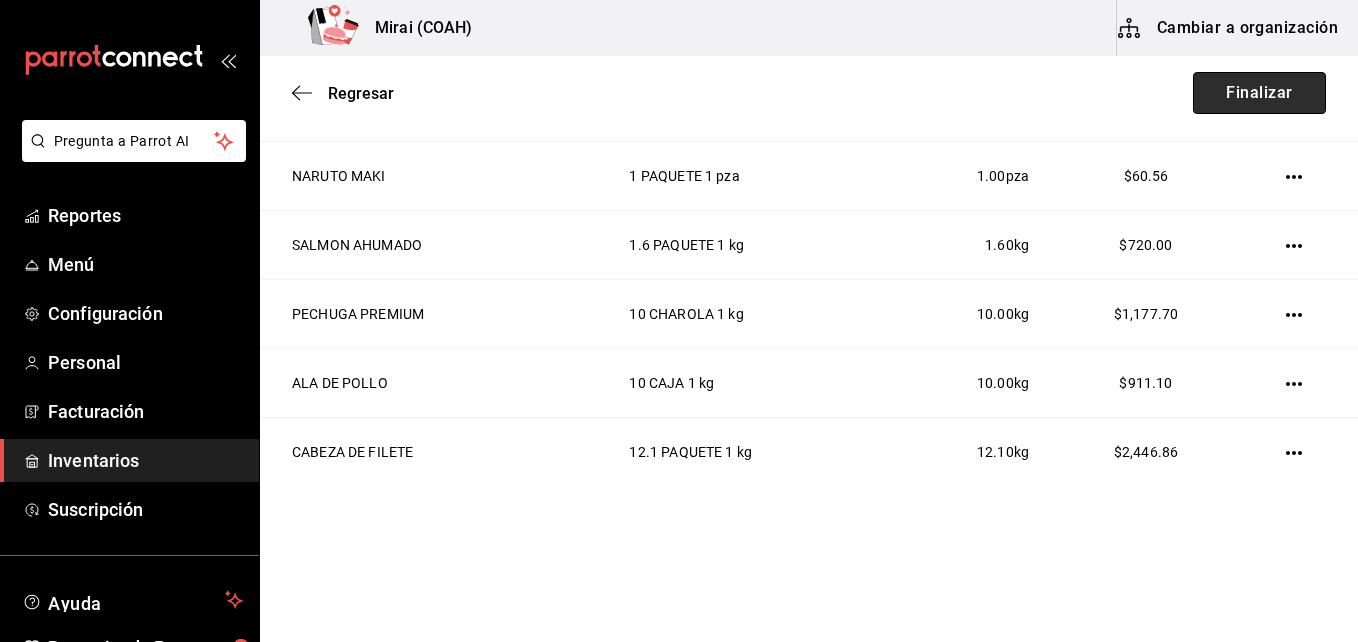 click on "Finalizar" at bounding box center (1259, 93) 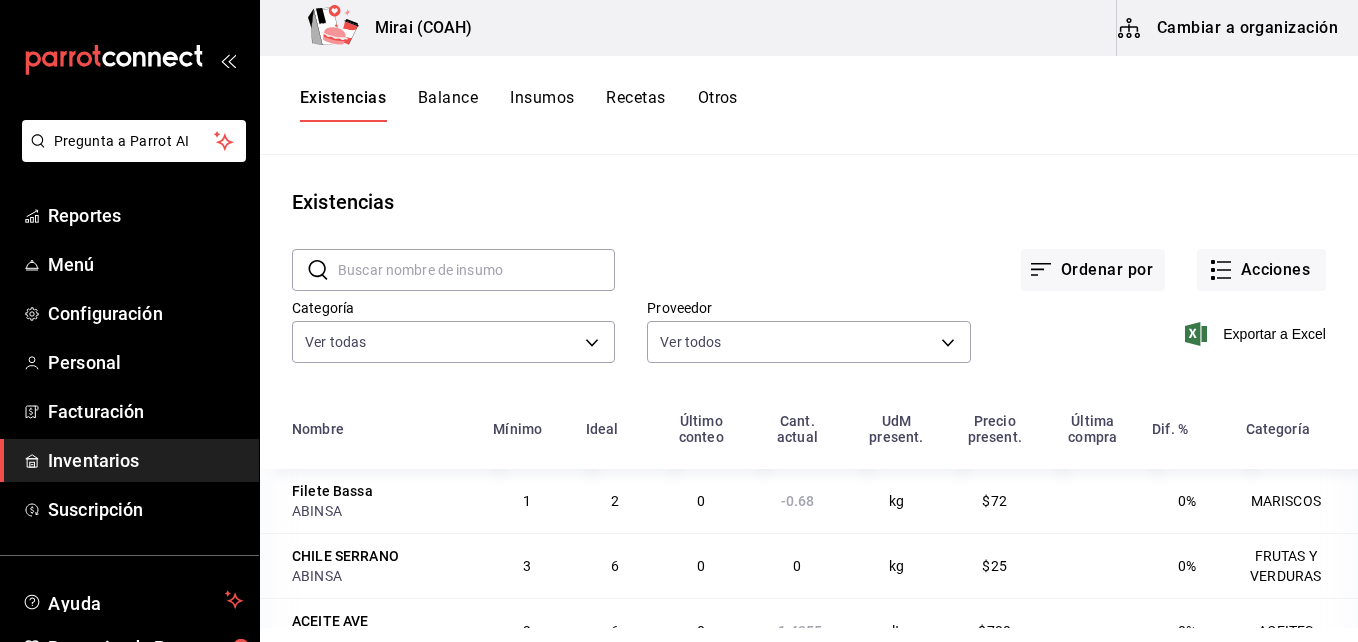 scroll, scrollTop: 245, scrollLeft: 0, axis: vertical 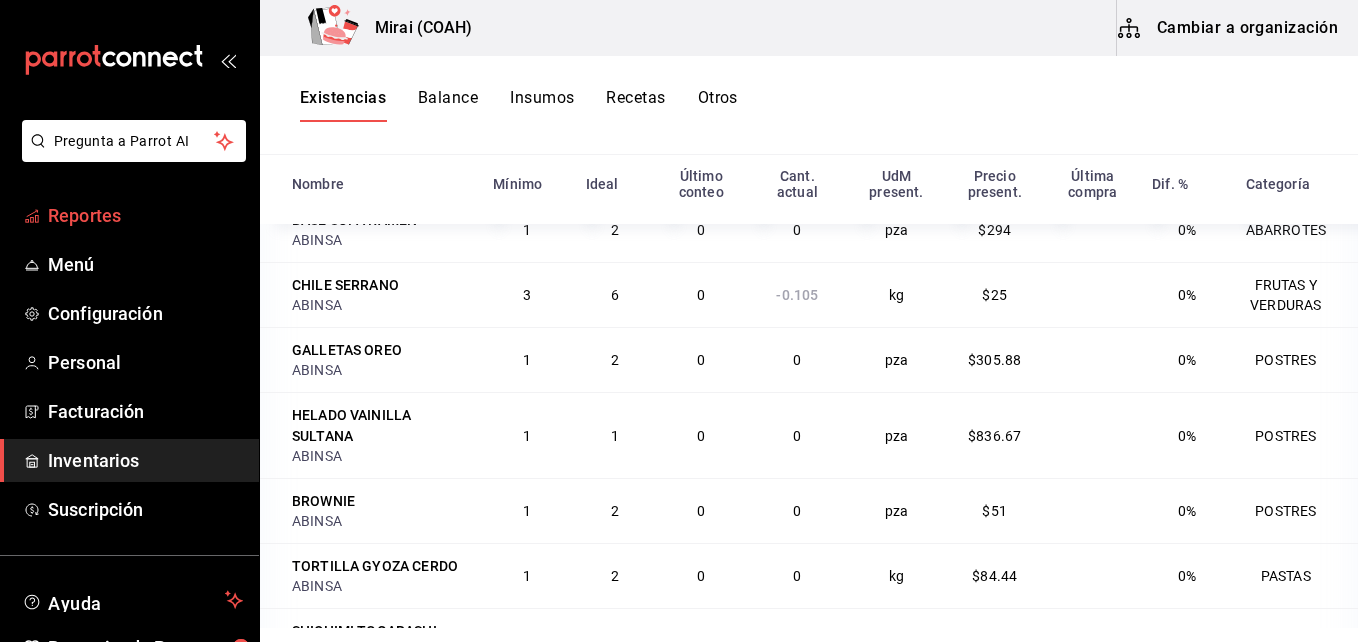 click on "Reportes" at bounding box center [145, 215] 